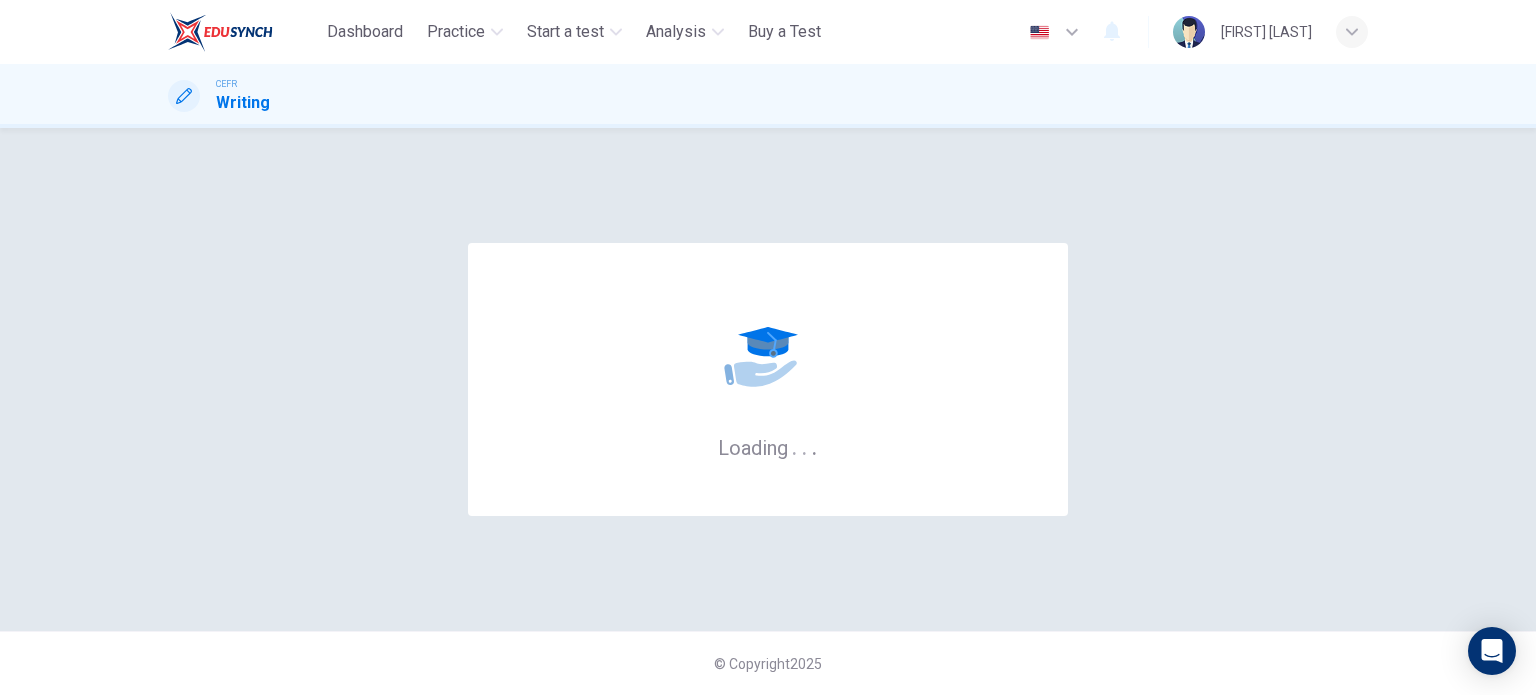 scroll, scrollTop: 0, scrollLeft: 0, axis: both 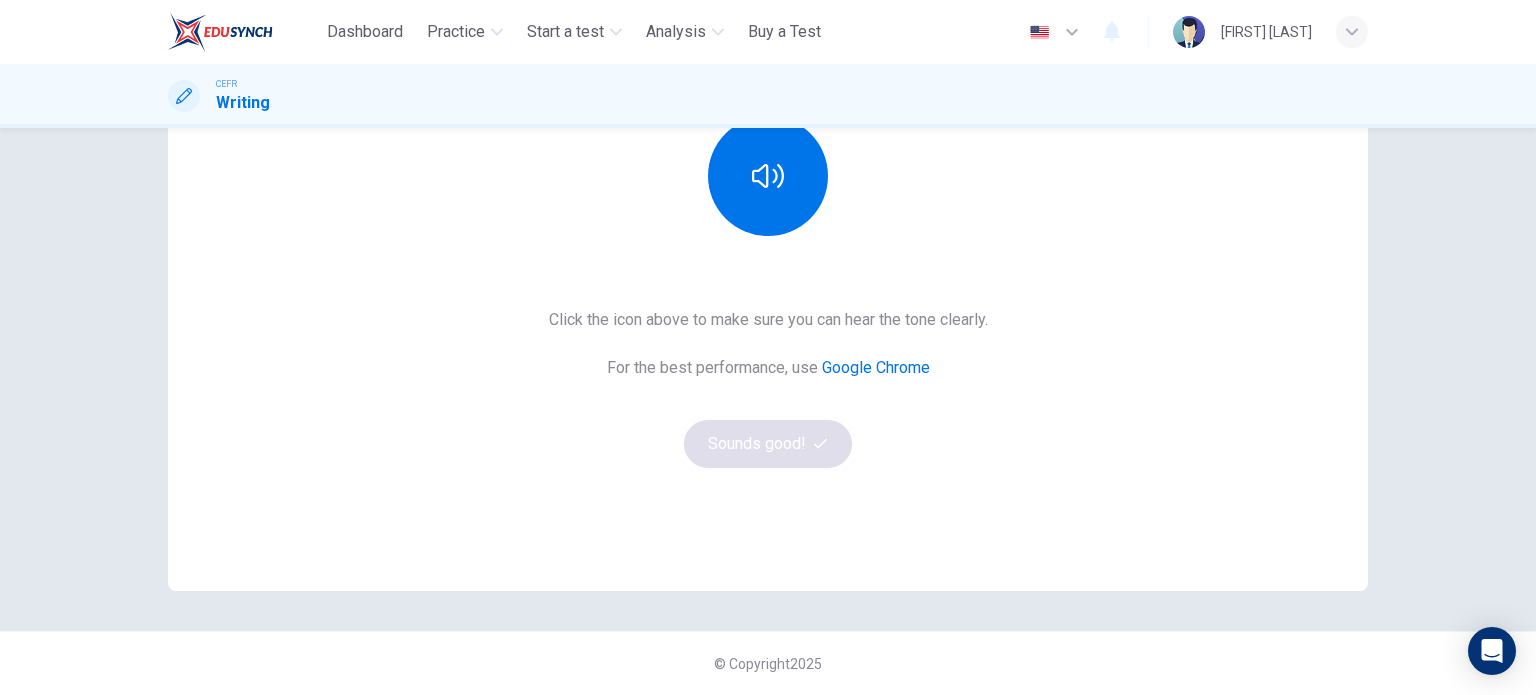 click on "Click the icon above to make sure you can hear the tone clearly. For the best performance, use   Google Chrome Sounds good!" at bounding box center [768, 388] 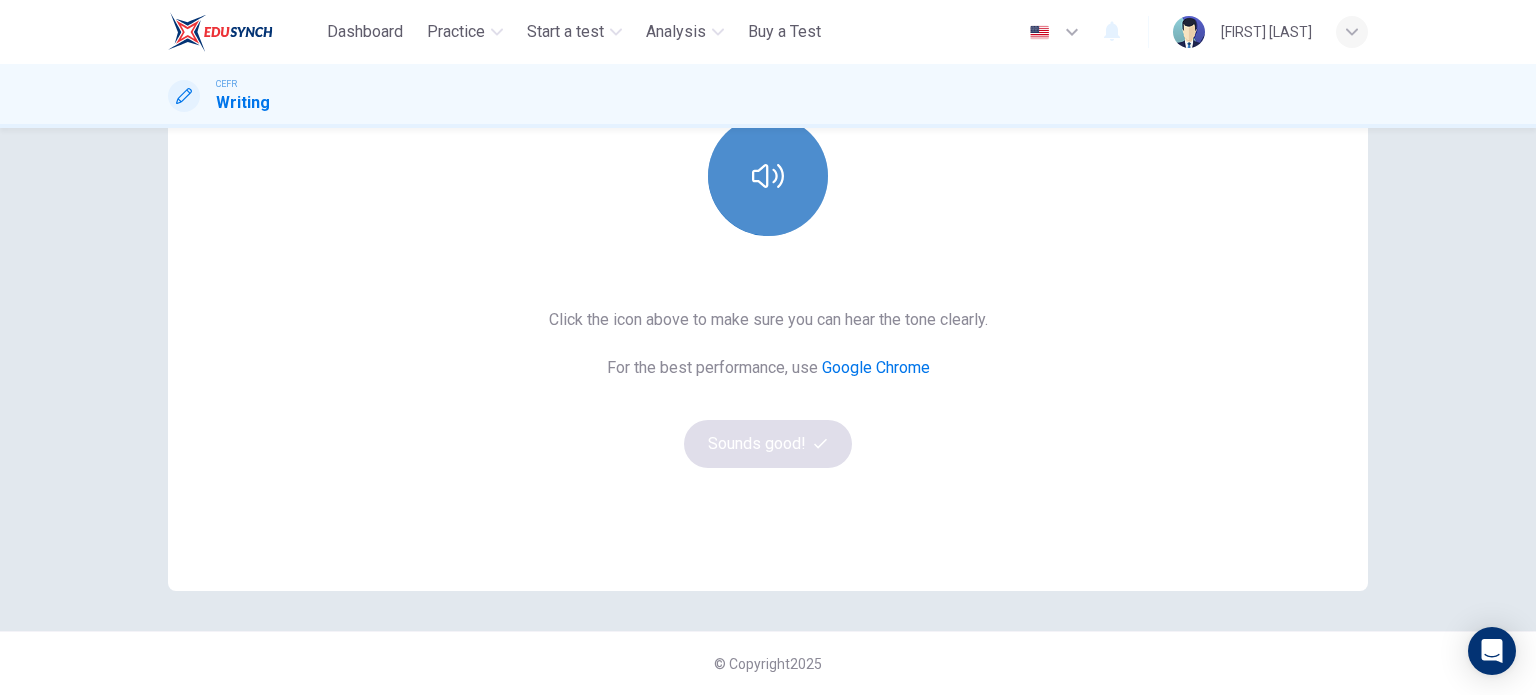 click at bounding box center (768, 176) 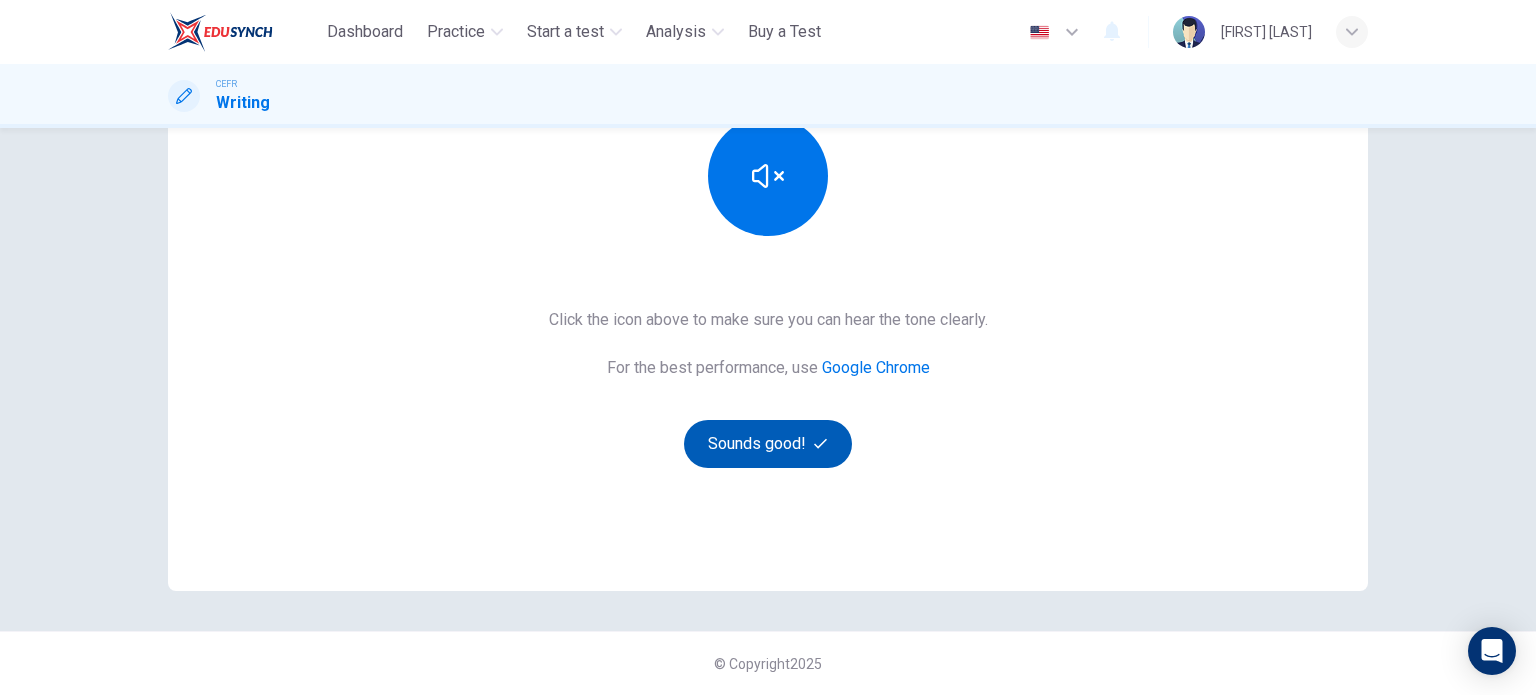 click on "Sounds good!" at bounding box center [768, 444] 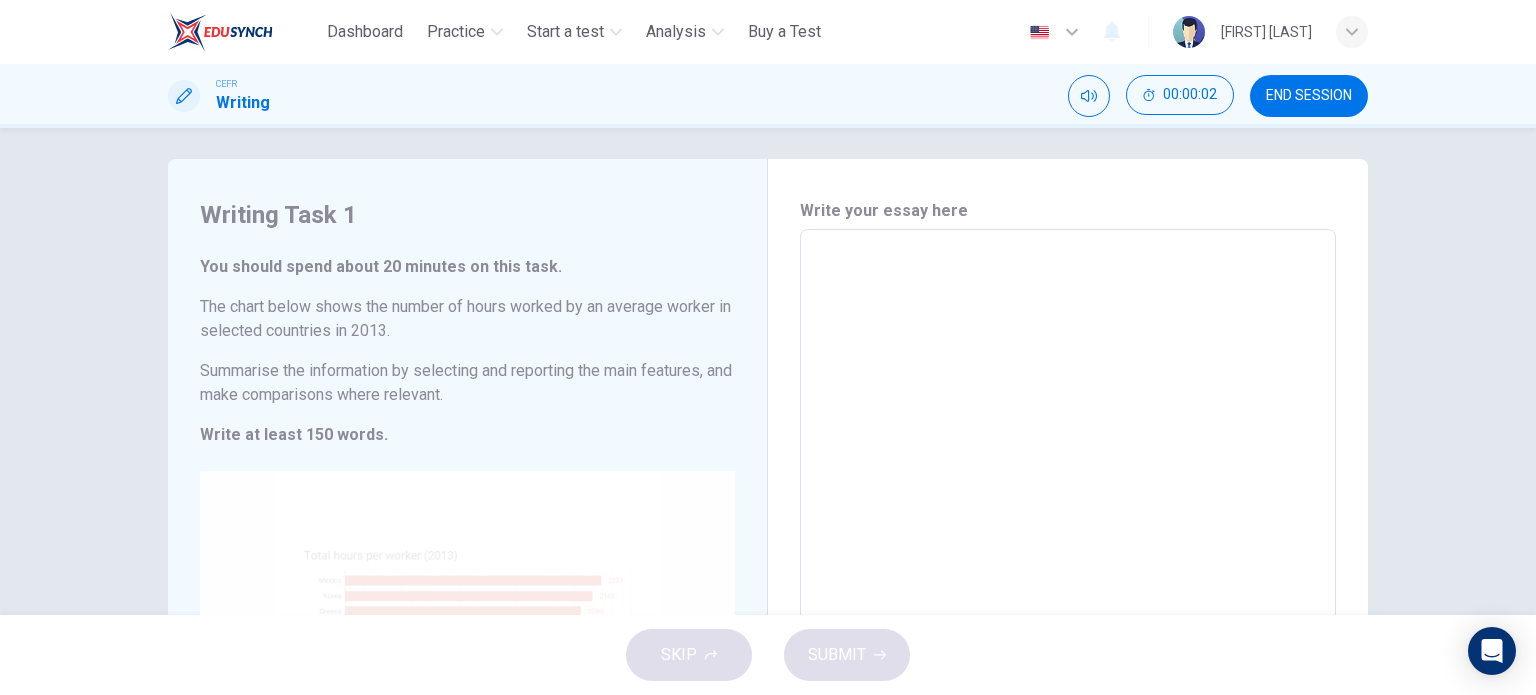 scroll, scrollTop: 0, scrollLeft: 0, axis: both 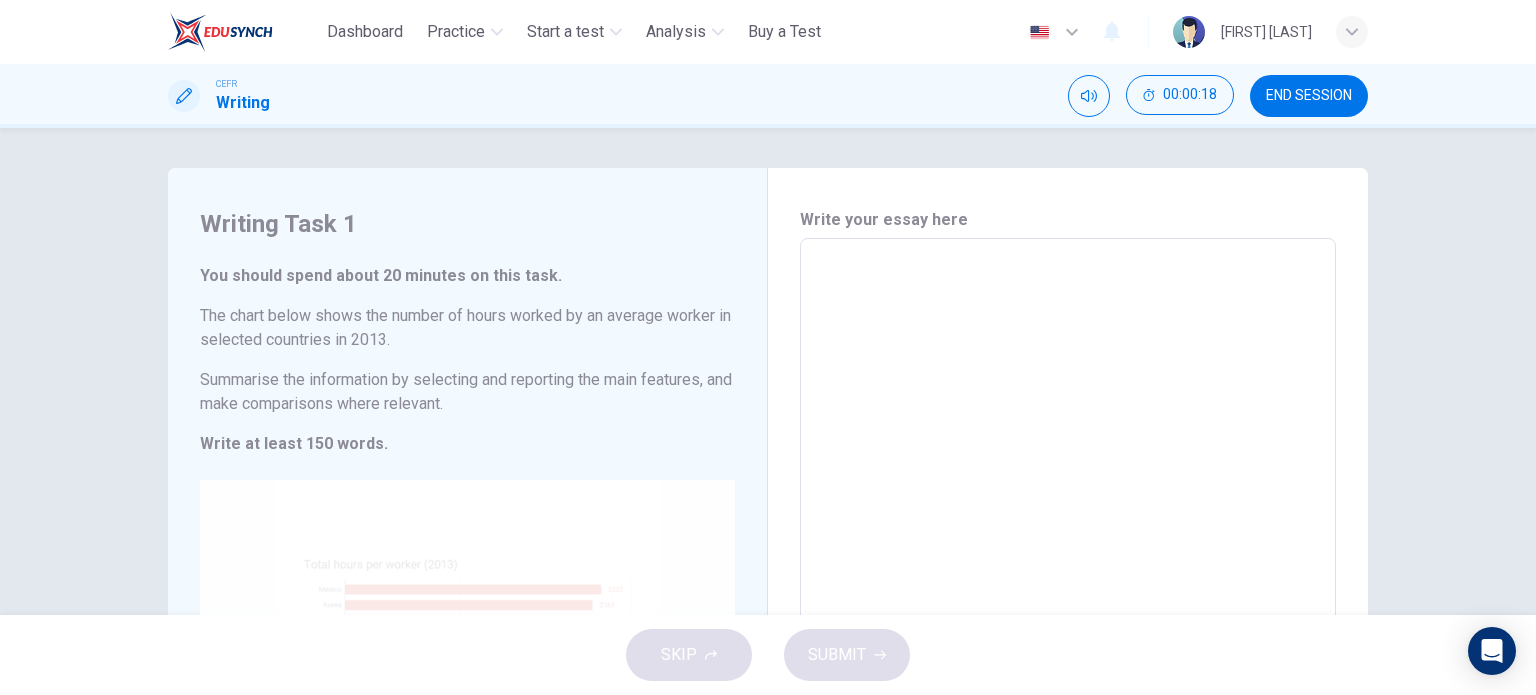 click on "Click to Zoom" at bounding box center [467, 670] 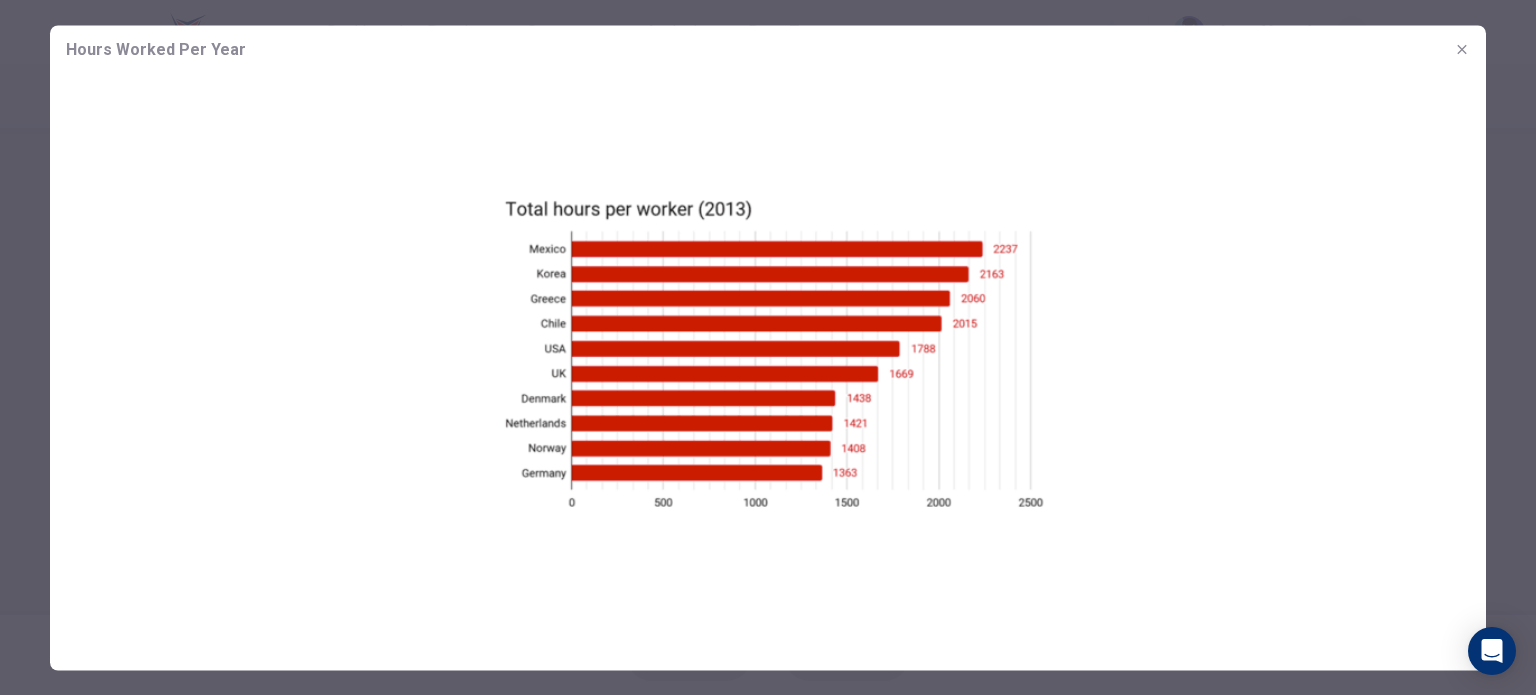 click at bounding box center [768, 353] 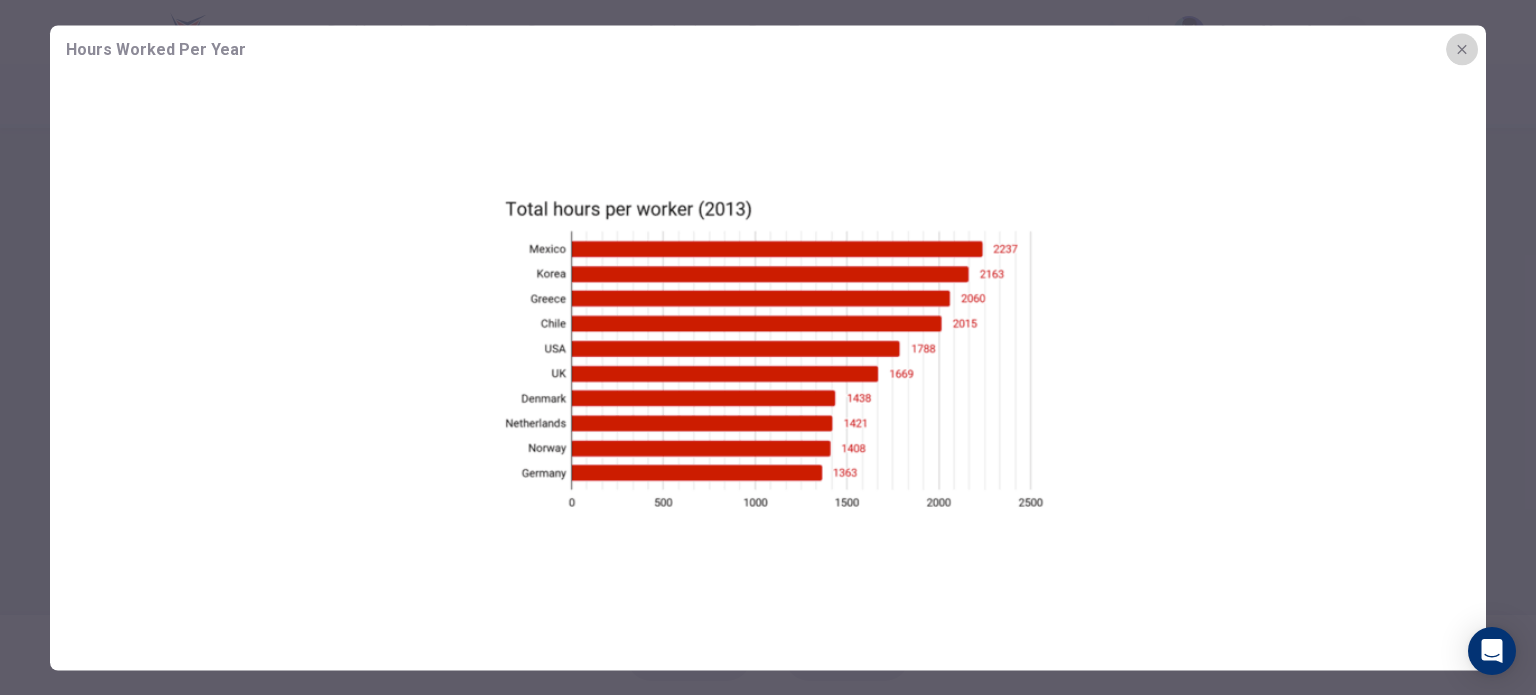 click at bounding box center (1462, 49) 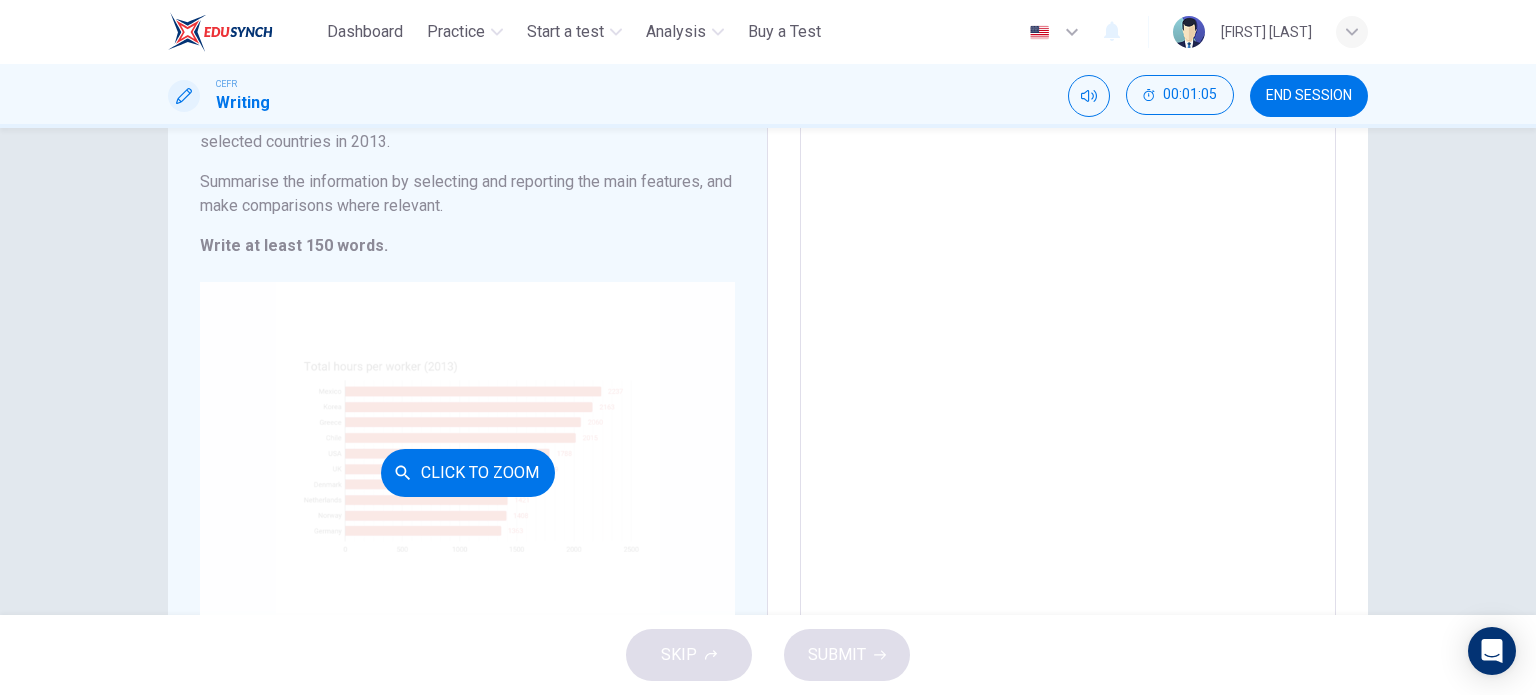 scroll, scrollTop: 200, scrollLeft: 0, axis: vertical 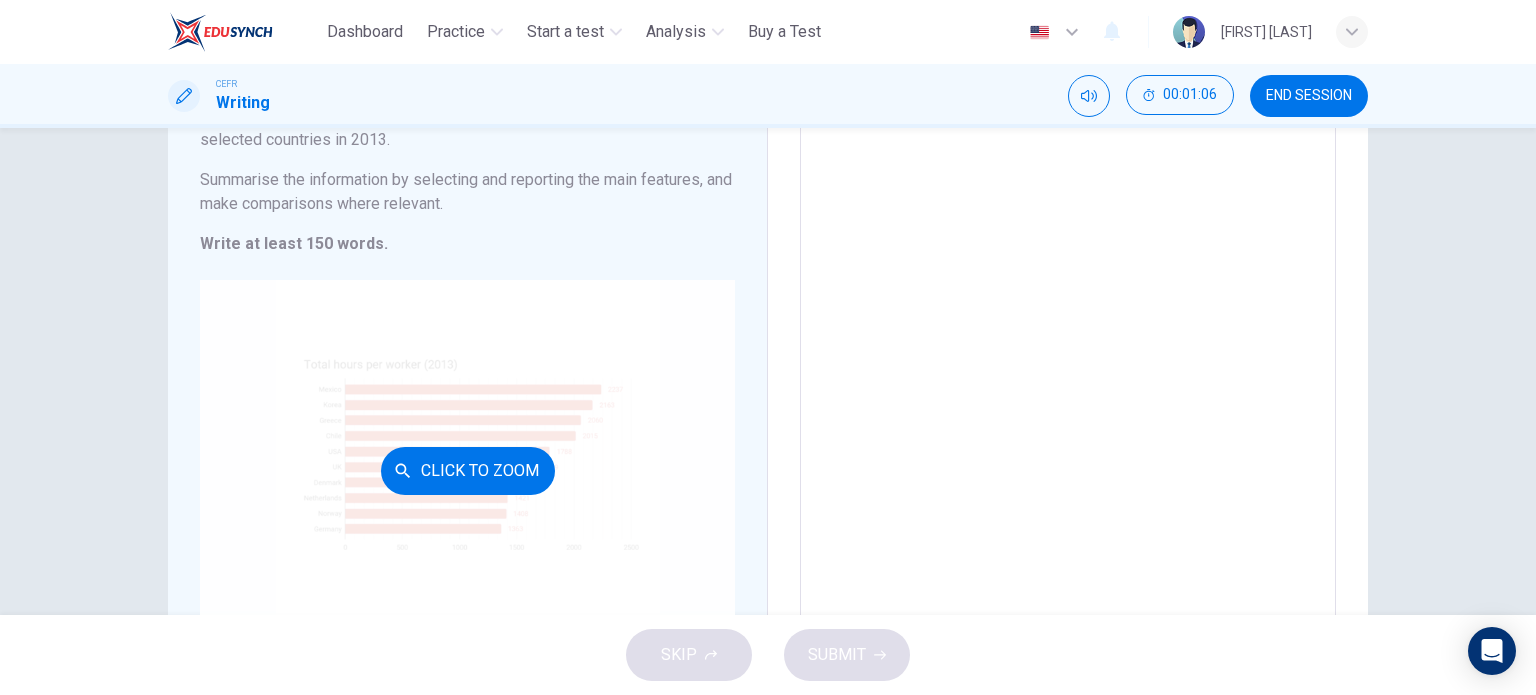 click on "Click to Zoom" at bounding box center [467, 470] 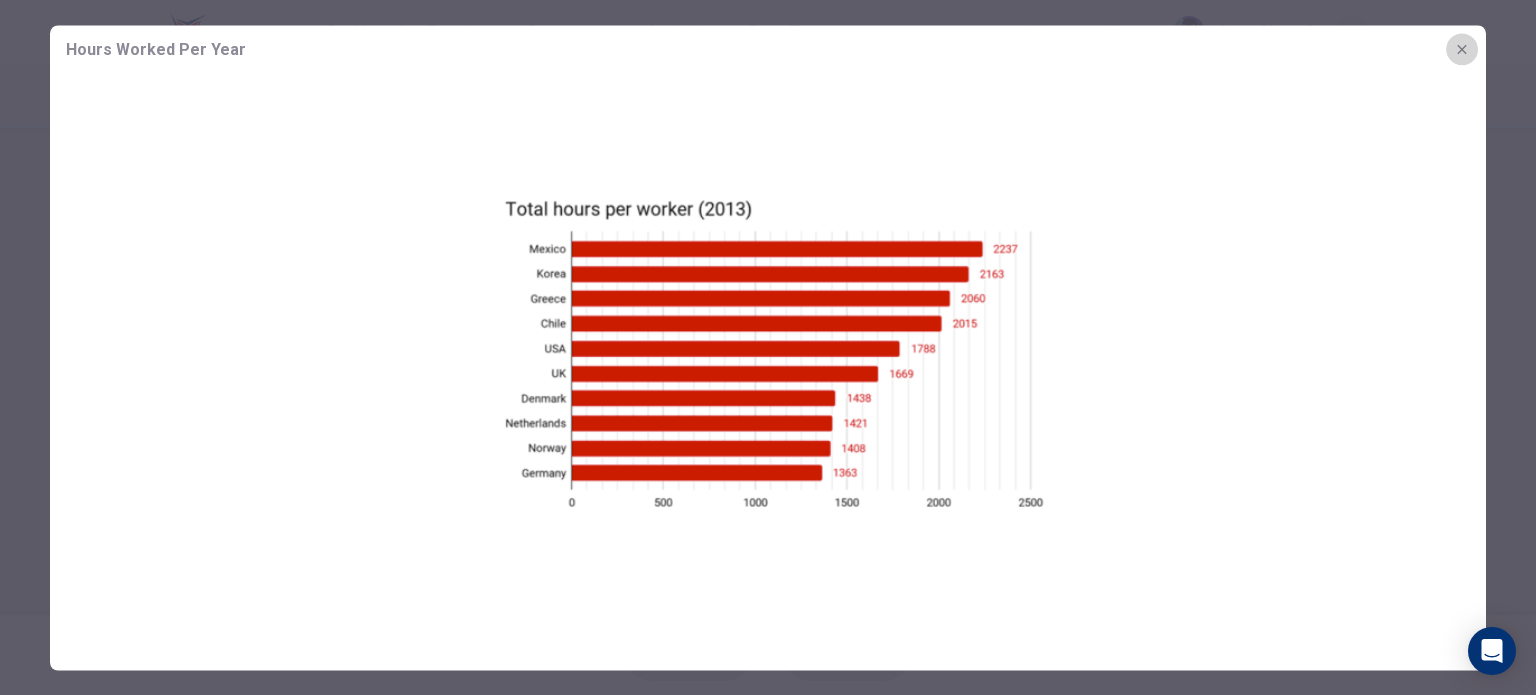 click at bounding box center (1462, 49) 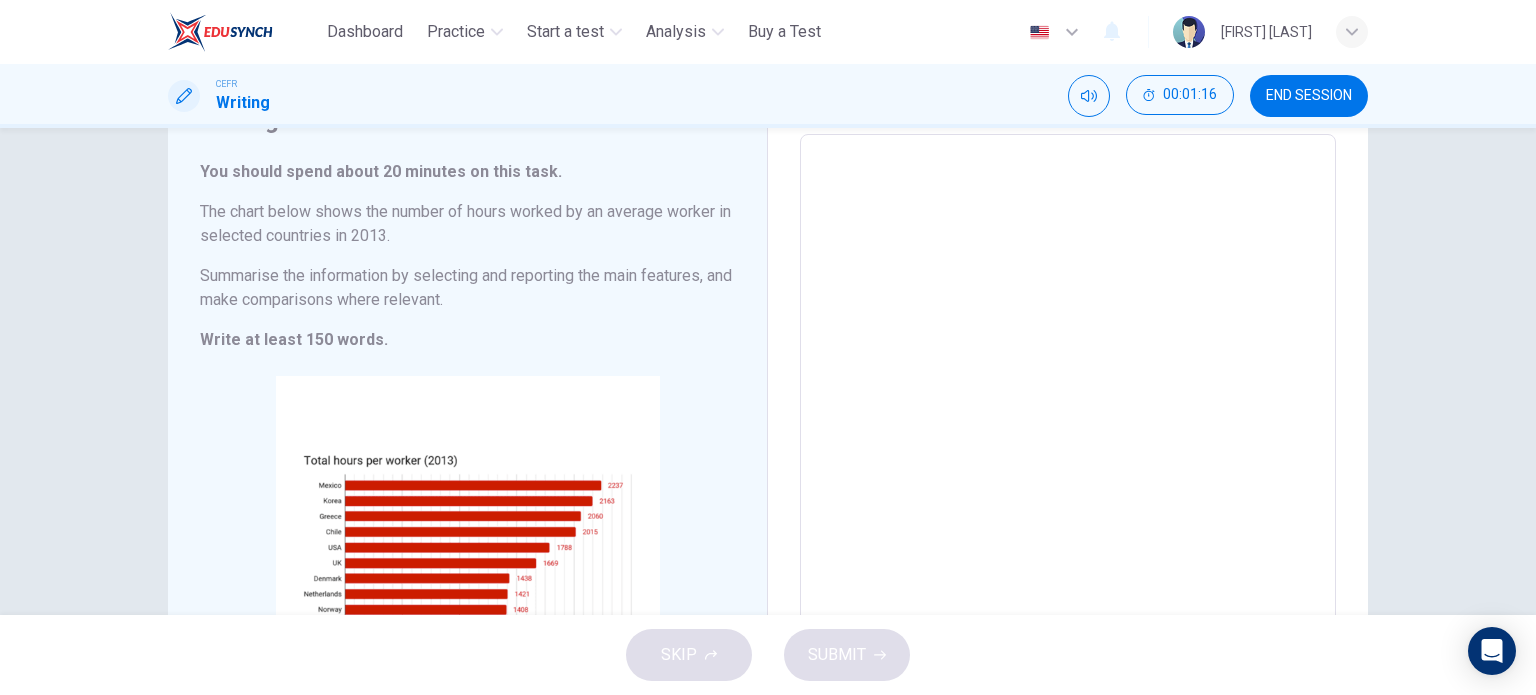 scroll, scrollTop: 0, scrollLeft: 0, axis: both 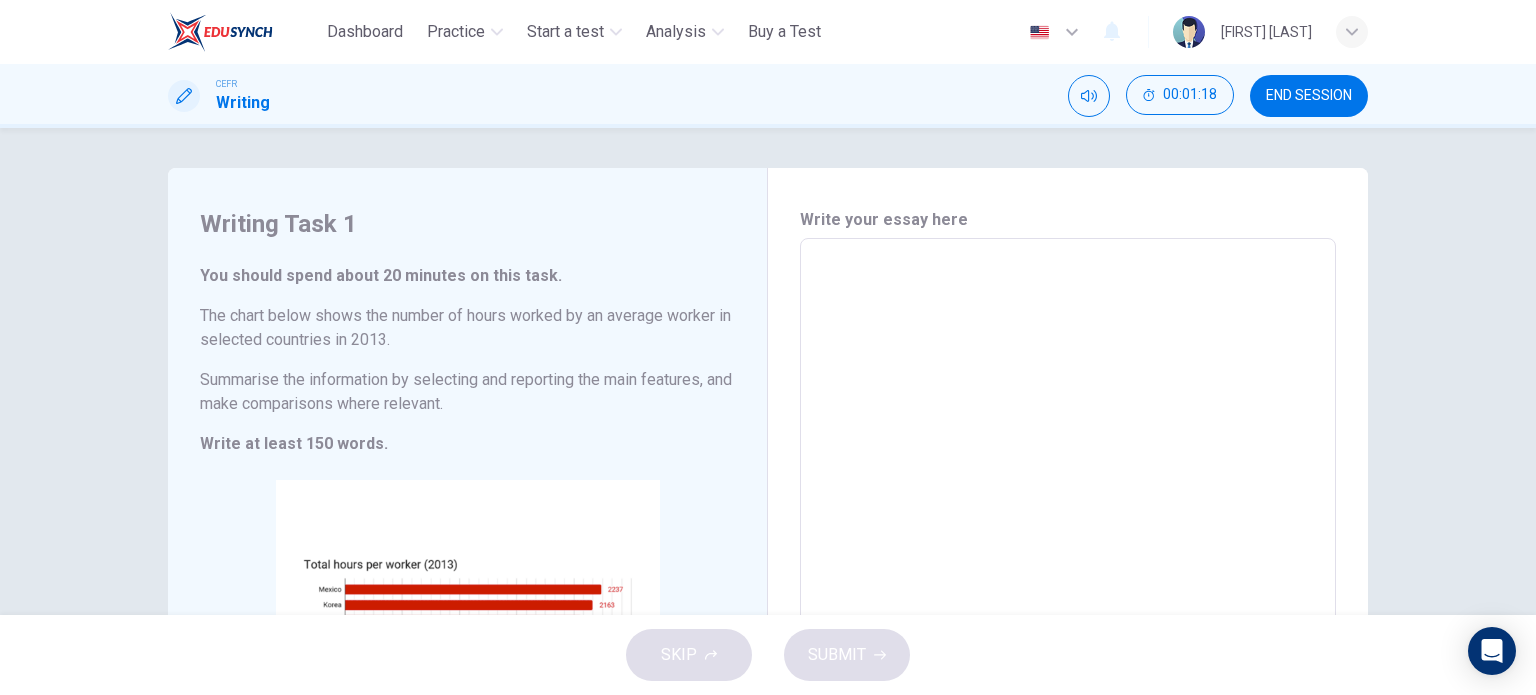click at bounding box center (1068, 534) 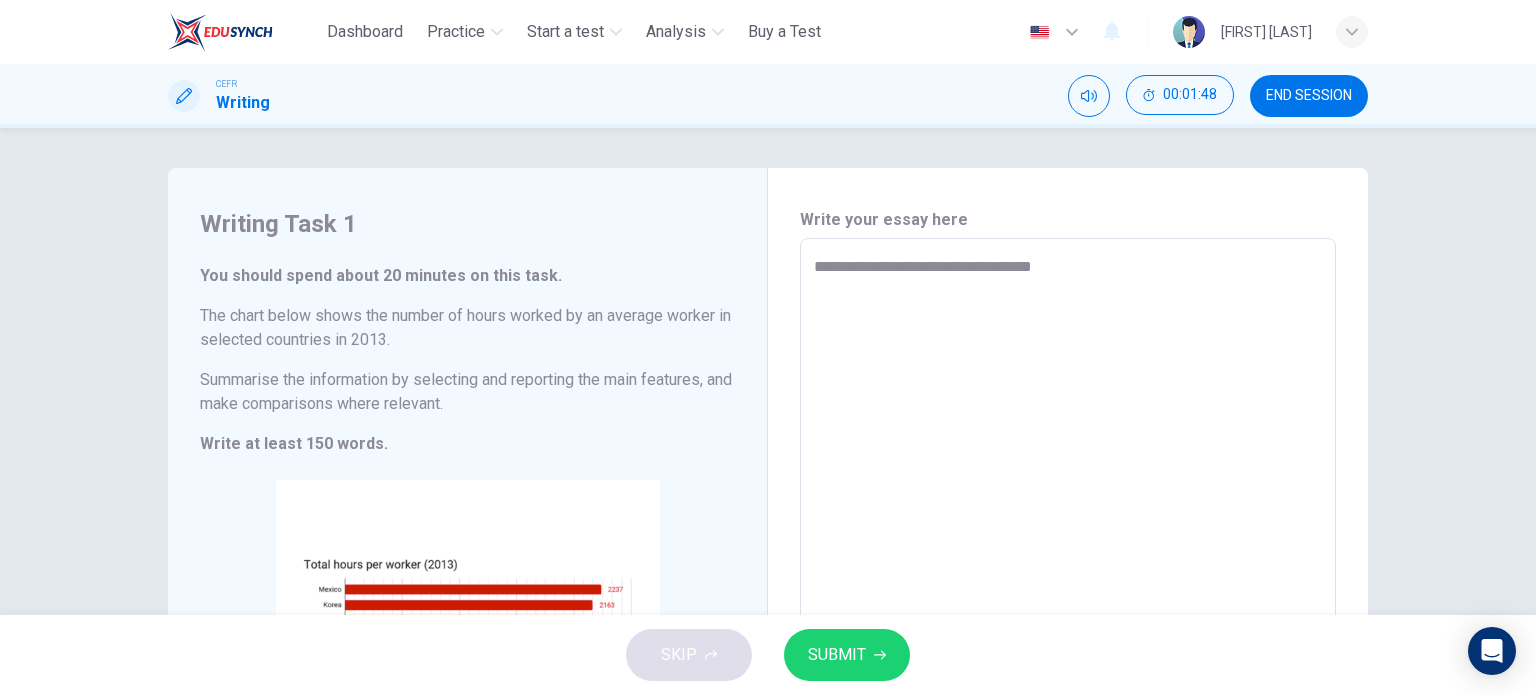 click on "**********" at bounding box center (1068, 534) 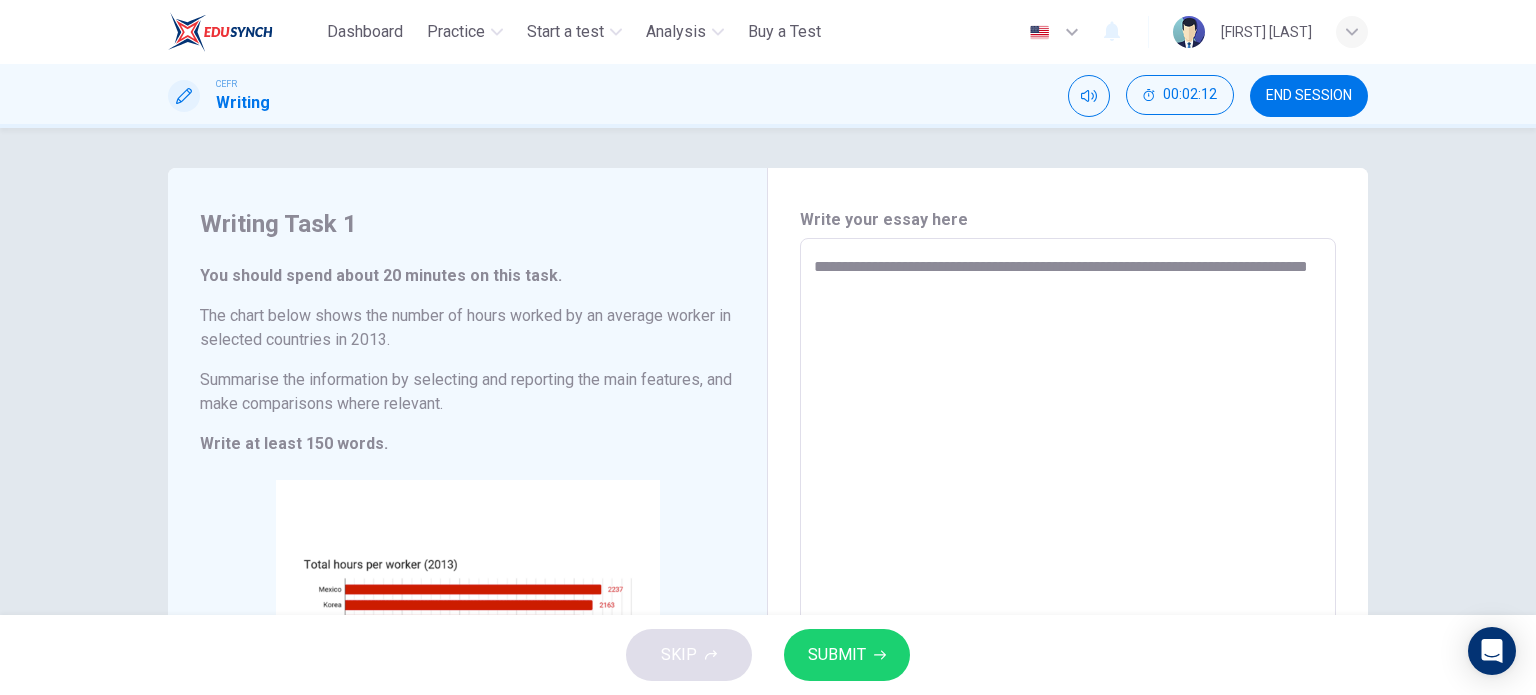 drag, startPoint x: 968, startPoint y: 283, endPoint x: 842, endPoint y: 290, distance: 126.1943 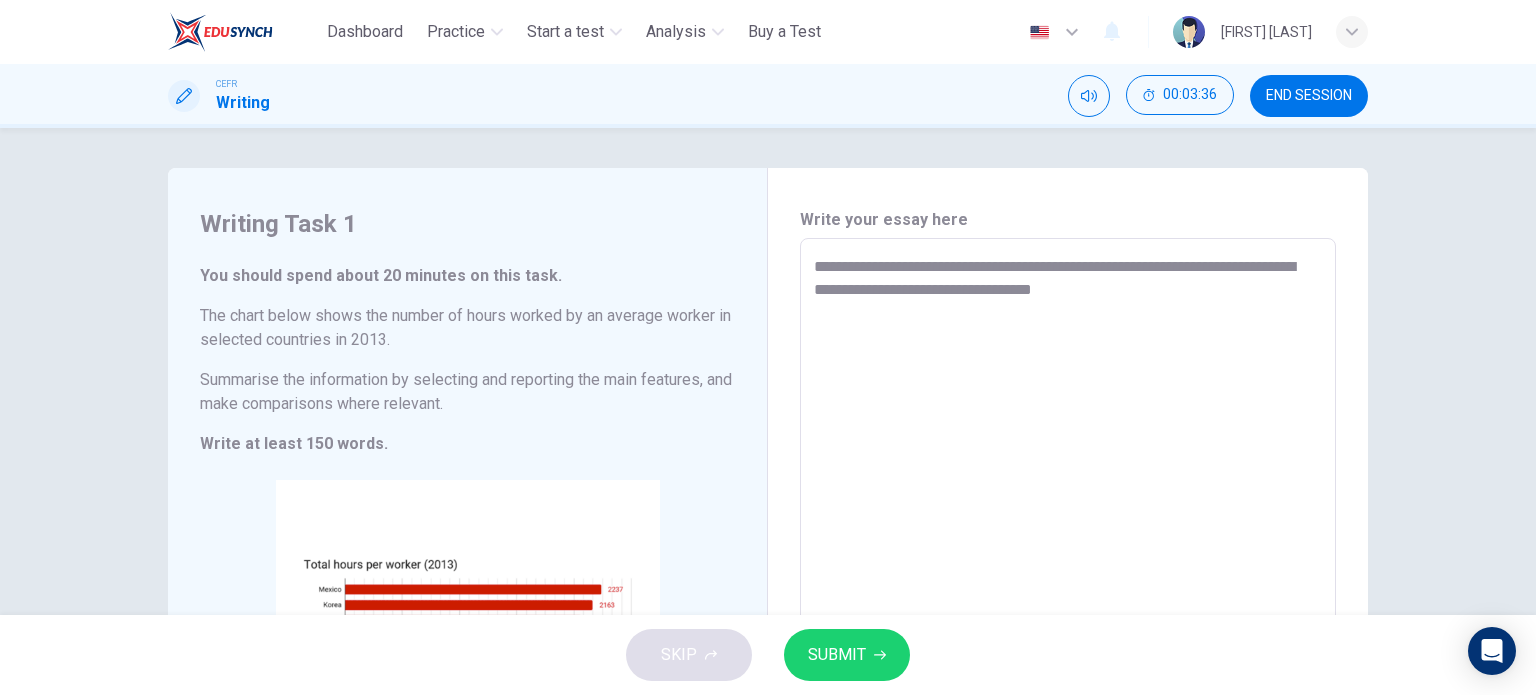click on "**********" at bounding box center [1068, 534] 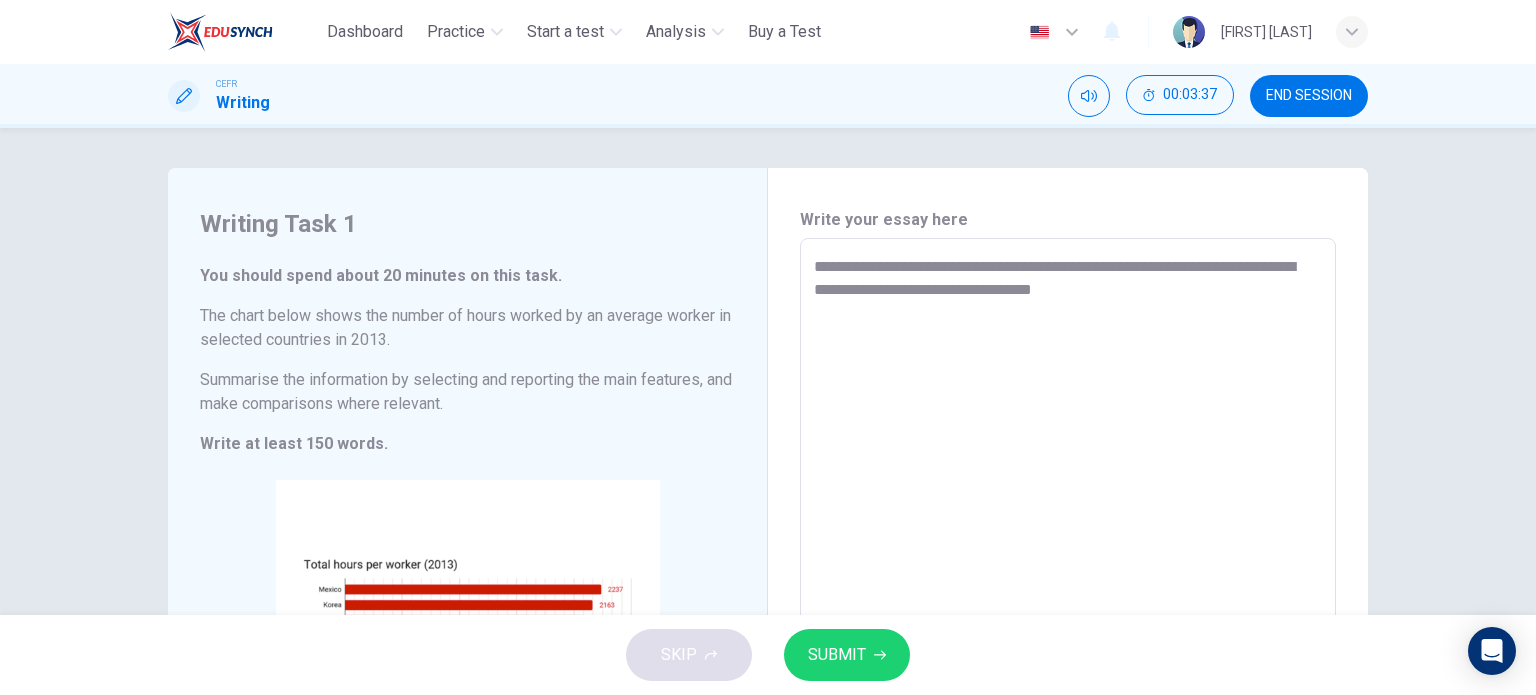 click on "**********" at bounding box center (1068, 534) 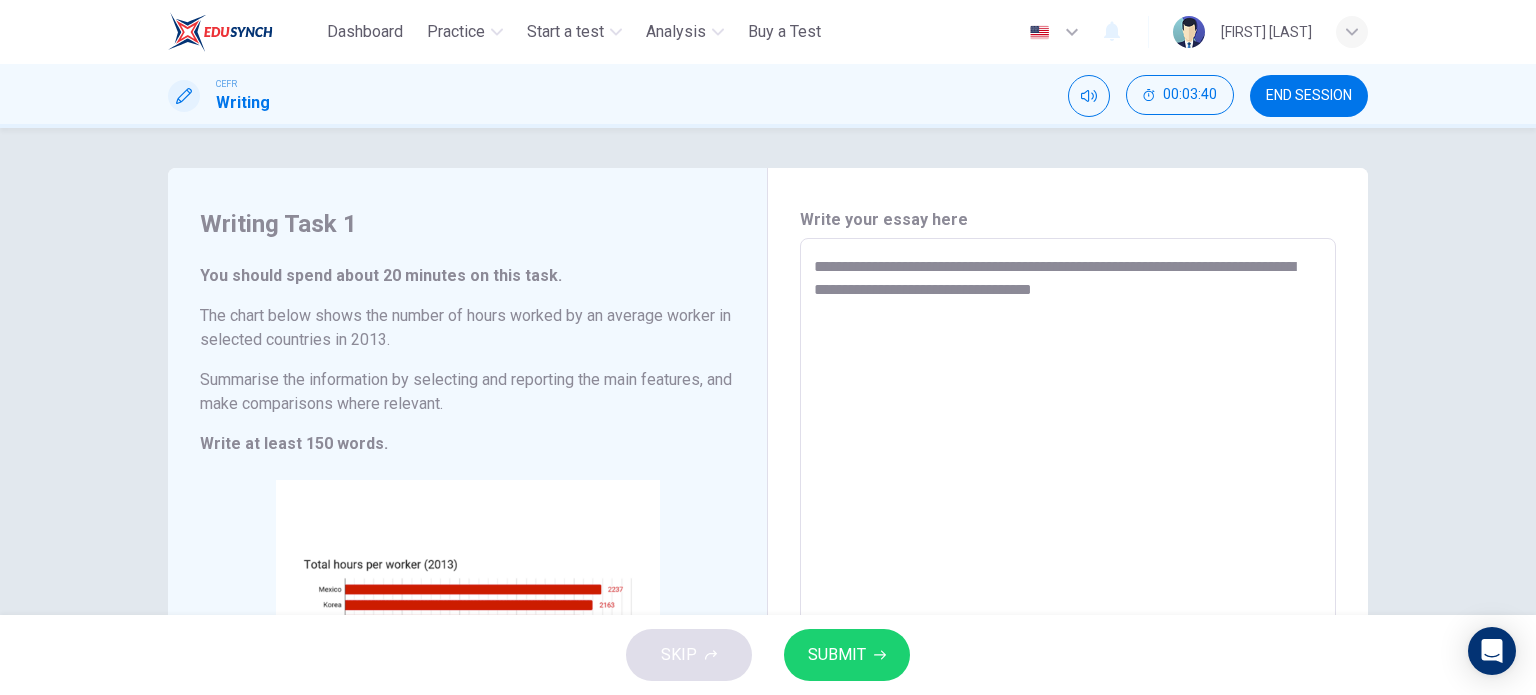 click on "**********" at bounding box center [1068, 534] 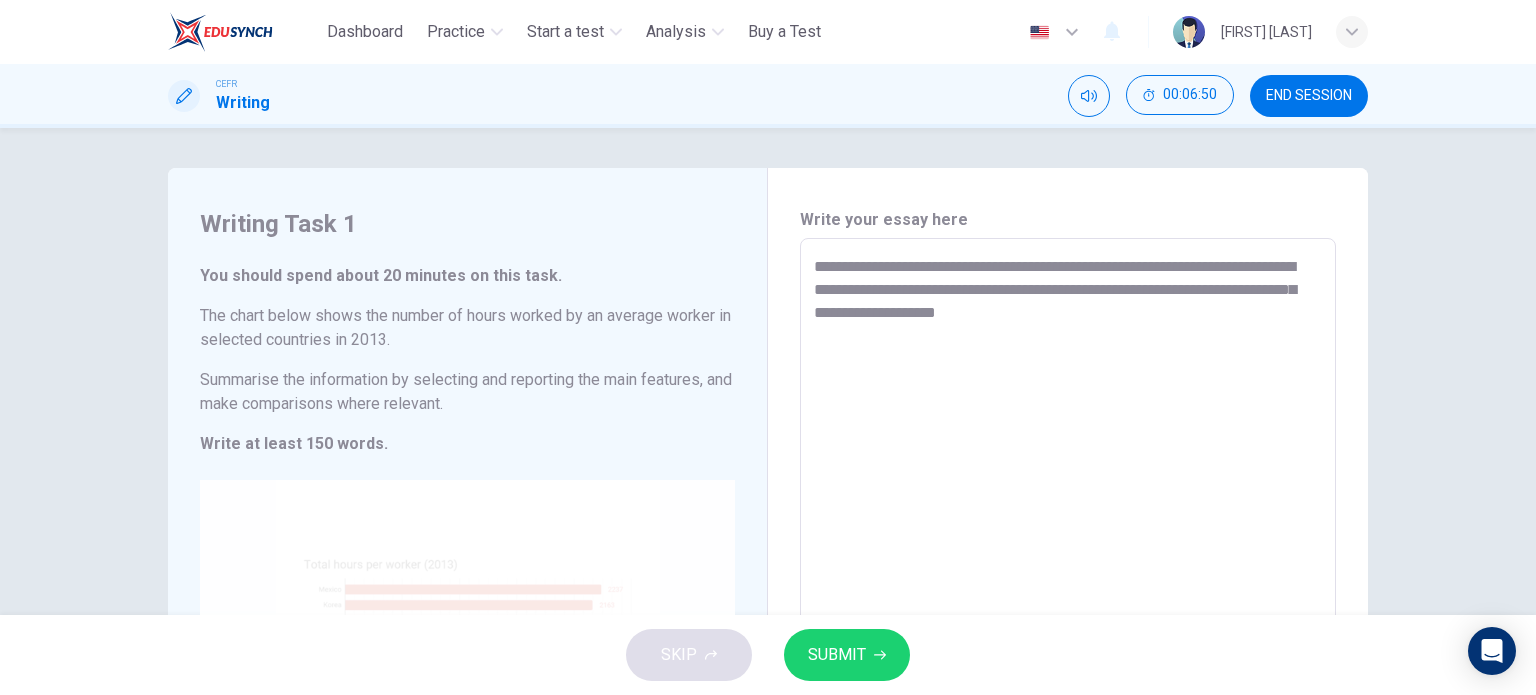 click on "Click to Zoom" at bounding box center (467, 670) 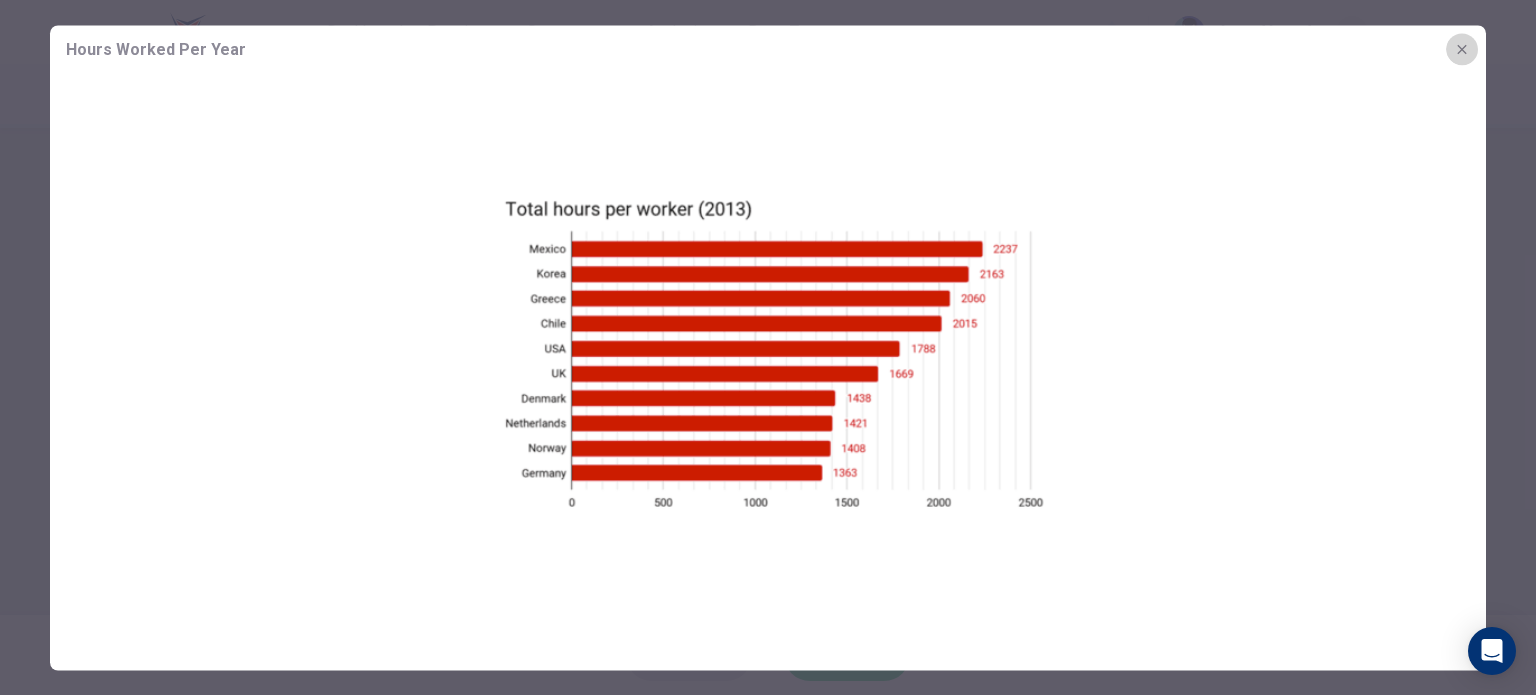 click at bounding box center (1462, 49) 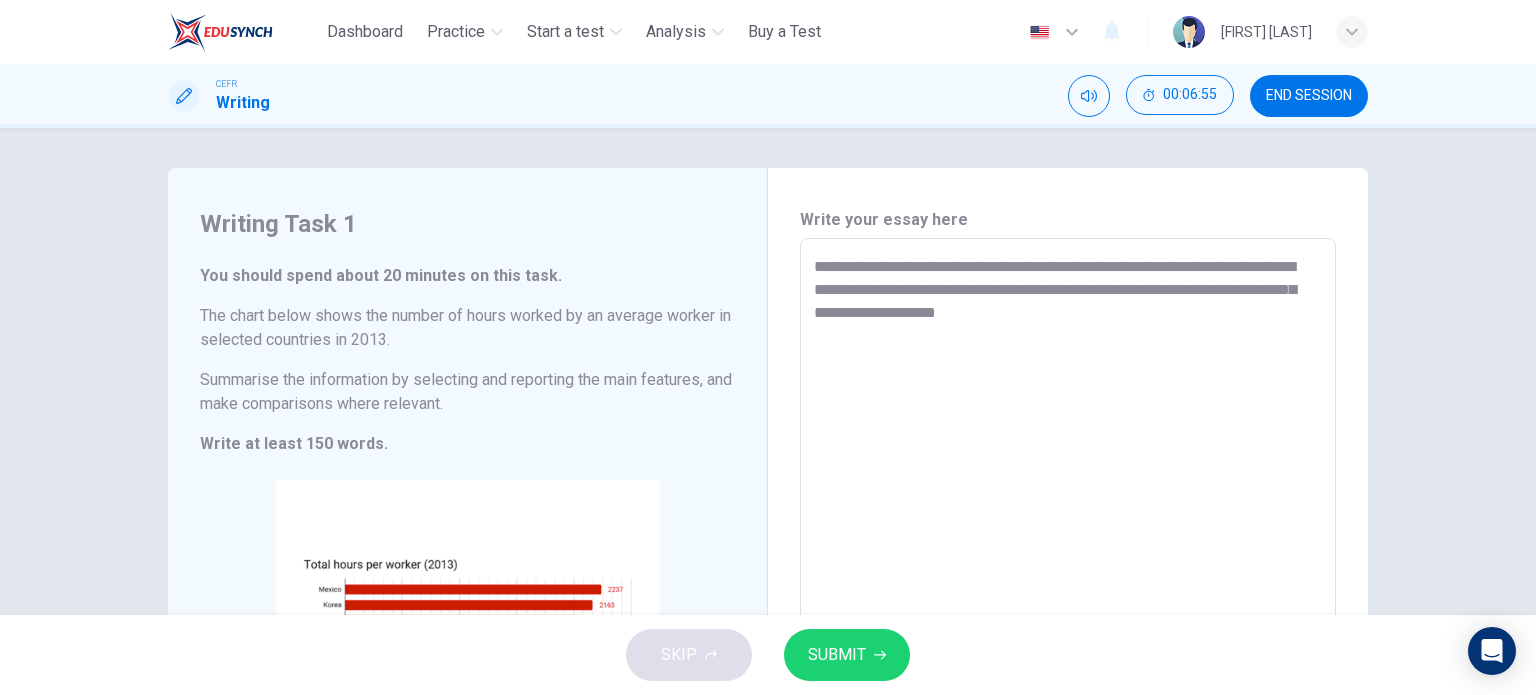 click on "**********" at bounding box center [1068, 534] 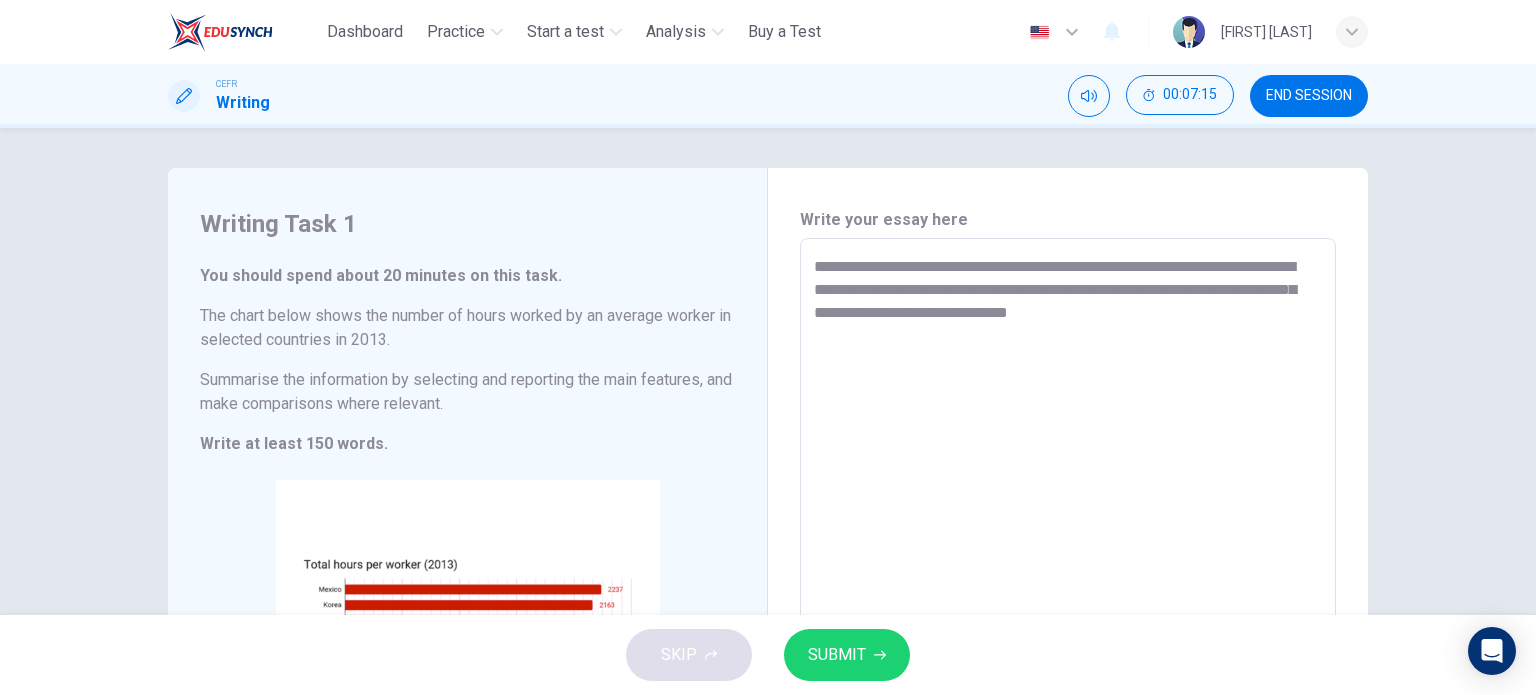 drag, startPoint x: 1015, startPoint y: 318, endPoint x: 944, endPoint y: 326, distance: 71.44928 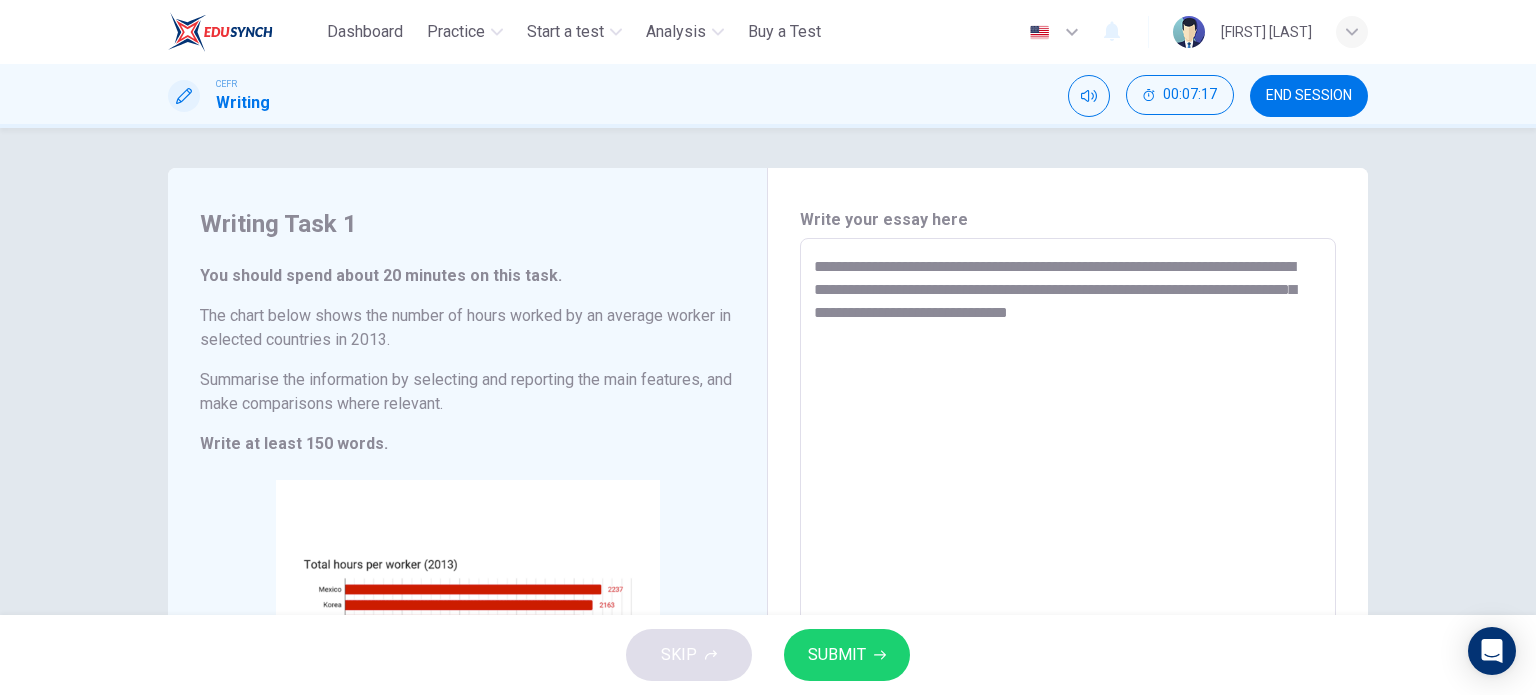 drag, startPoint x: 1006, startPoint y: 314, endPoint x: 956, endPoint y: 323, distance: 50.803543 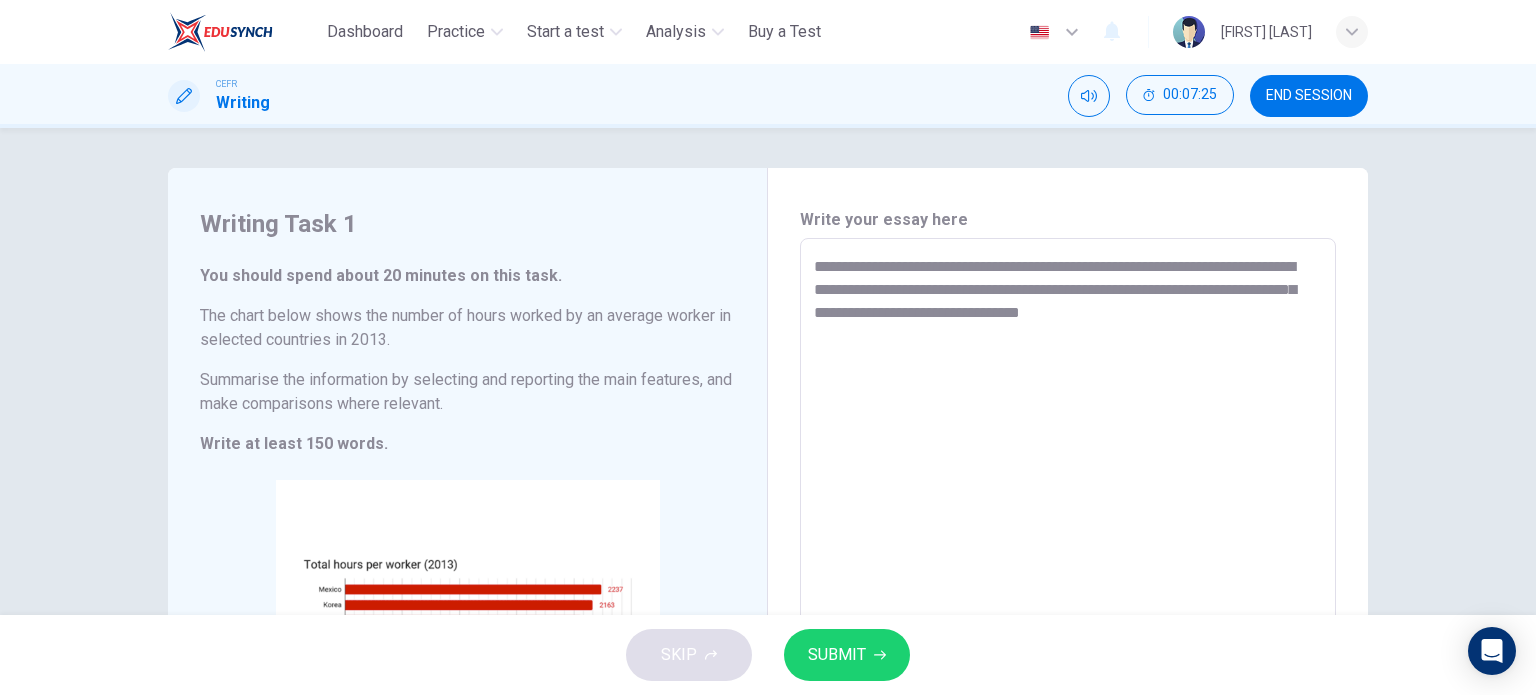 click on "**********" at bounding box center (1068, 534) 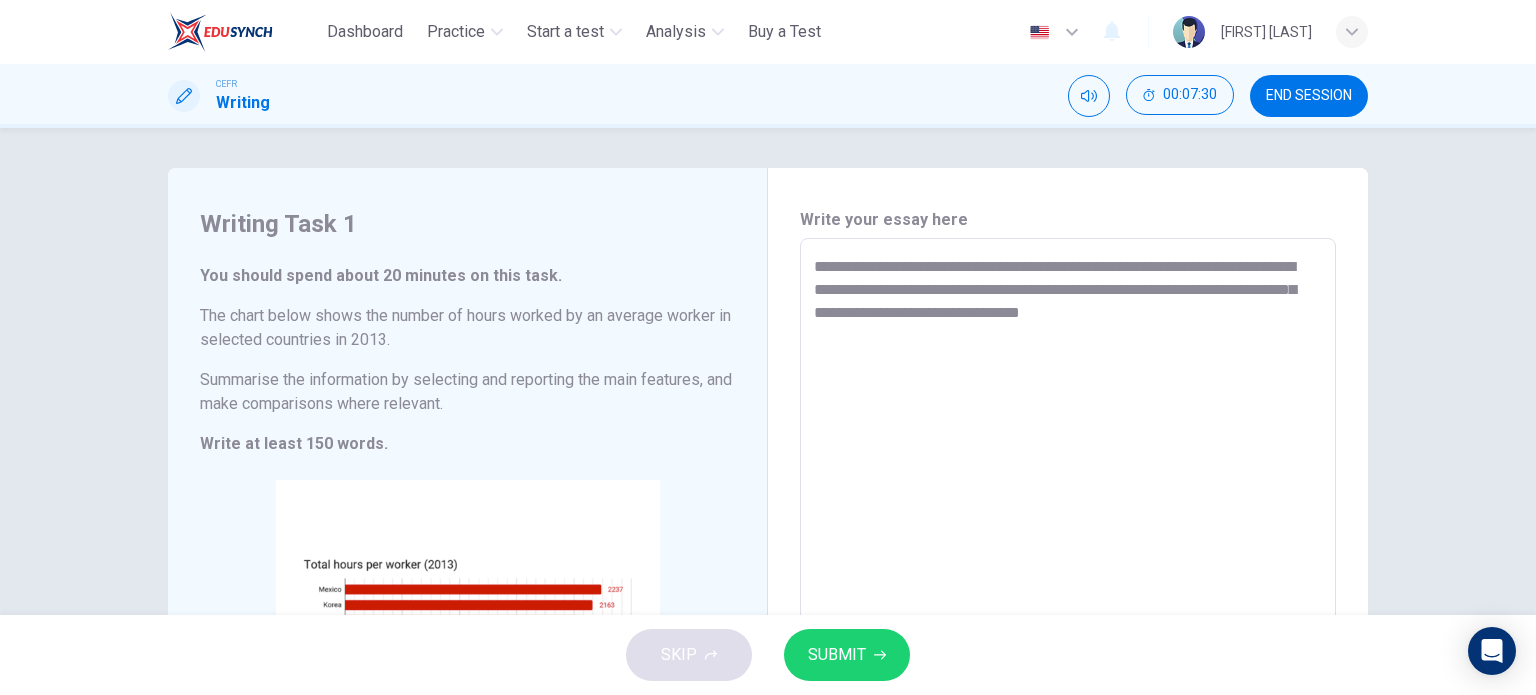 click on "**********" at bounding box center (1068, 534) 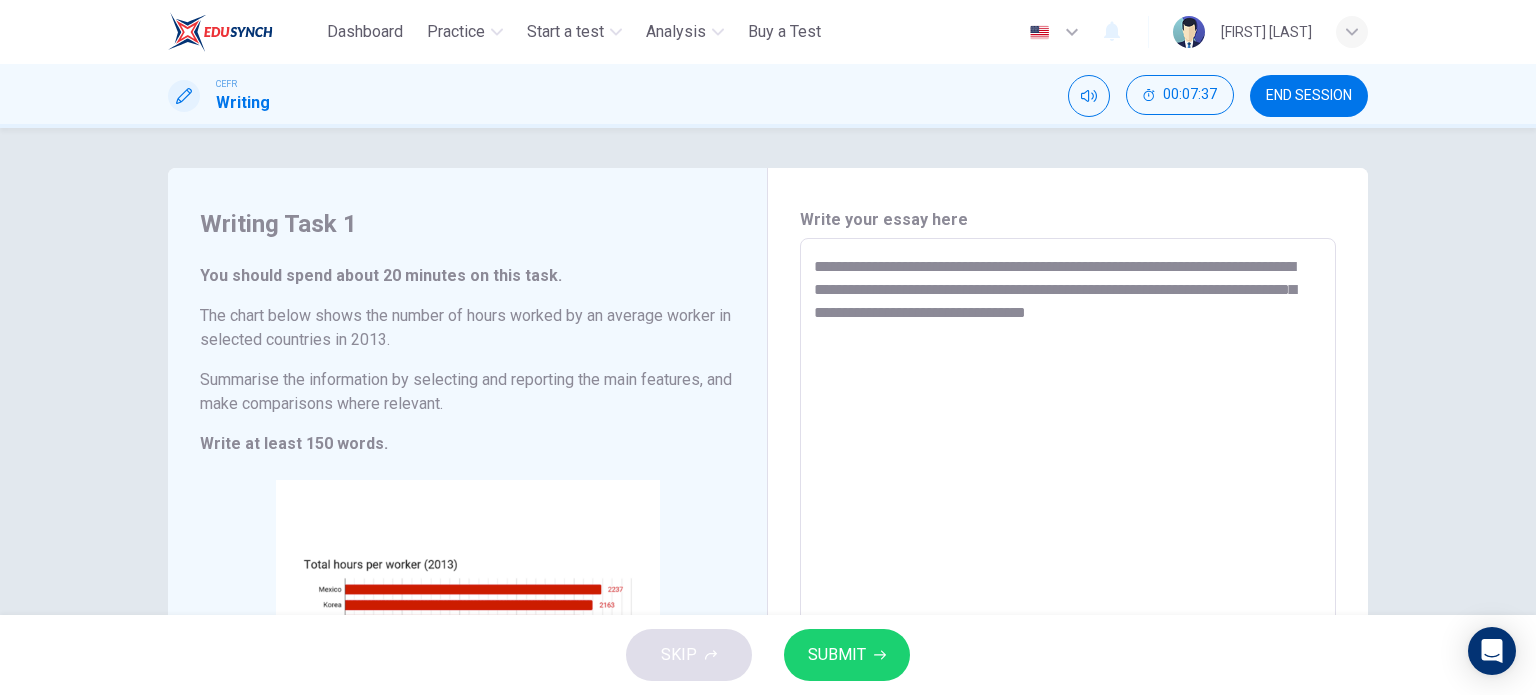 click on "**********" at bounding box center (1068, 534) 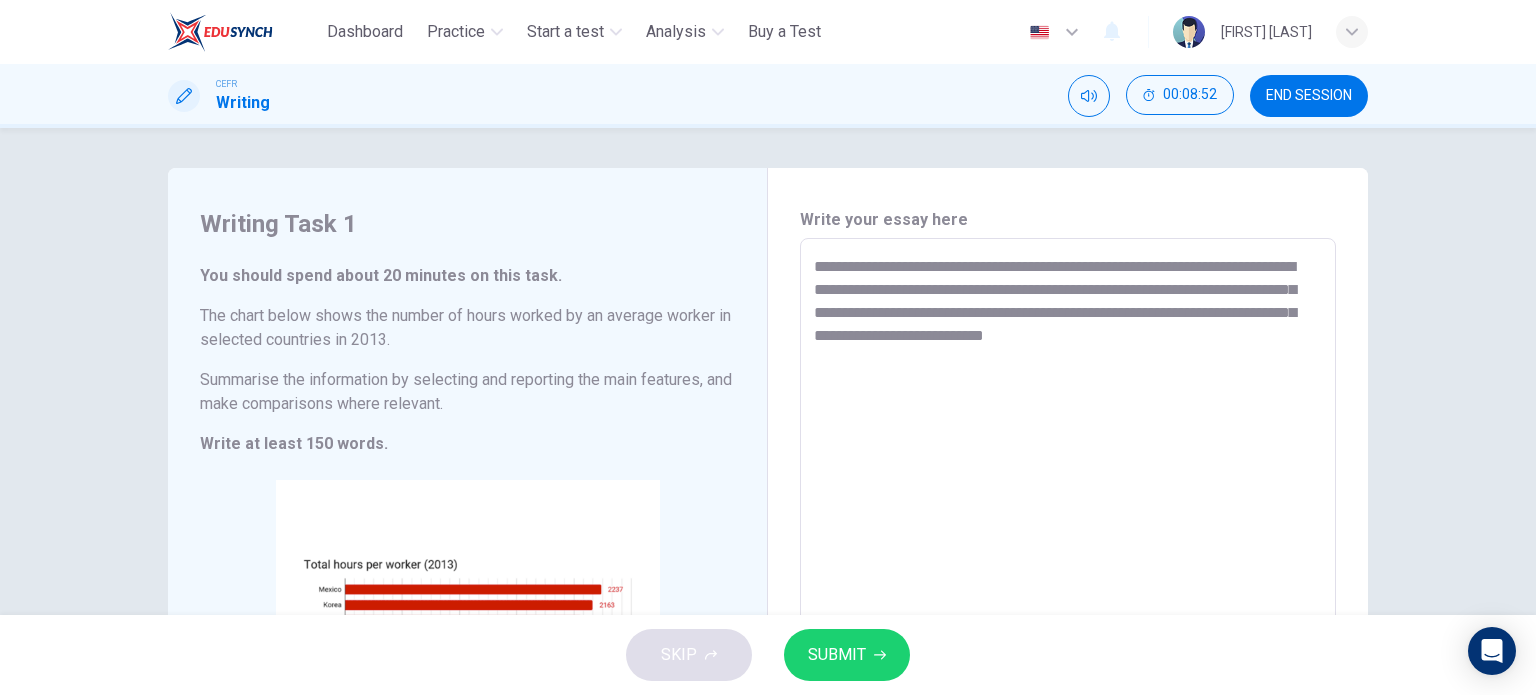 click on "**********" at bounding box center [1068, 534] 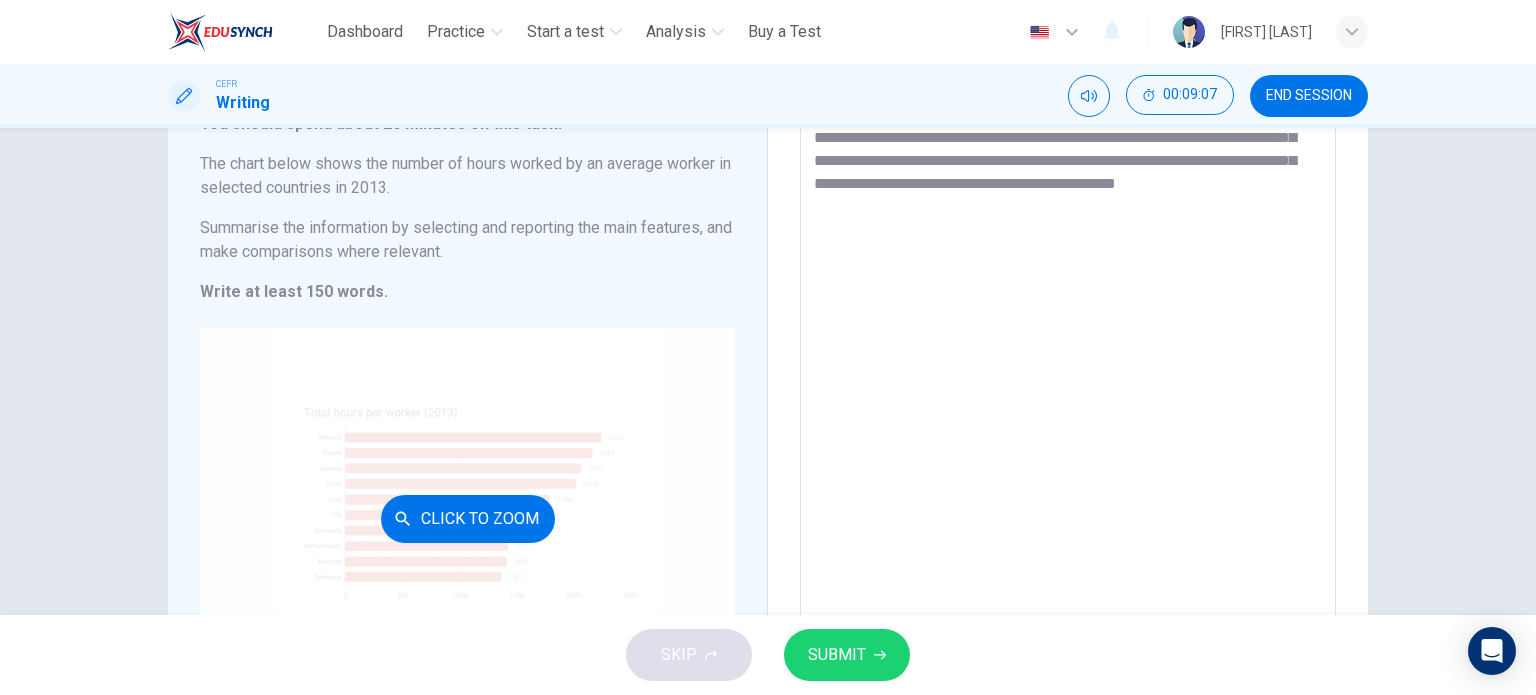 scroll, scrollTop: 200, scrollLeft: 0, axis: vertical 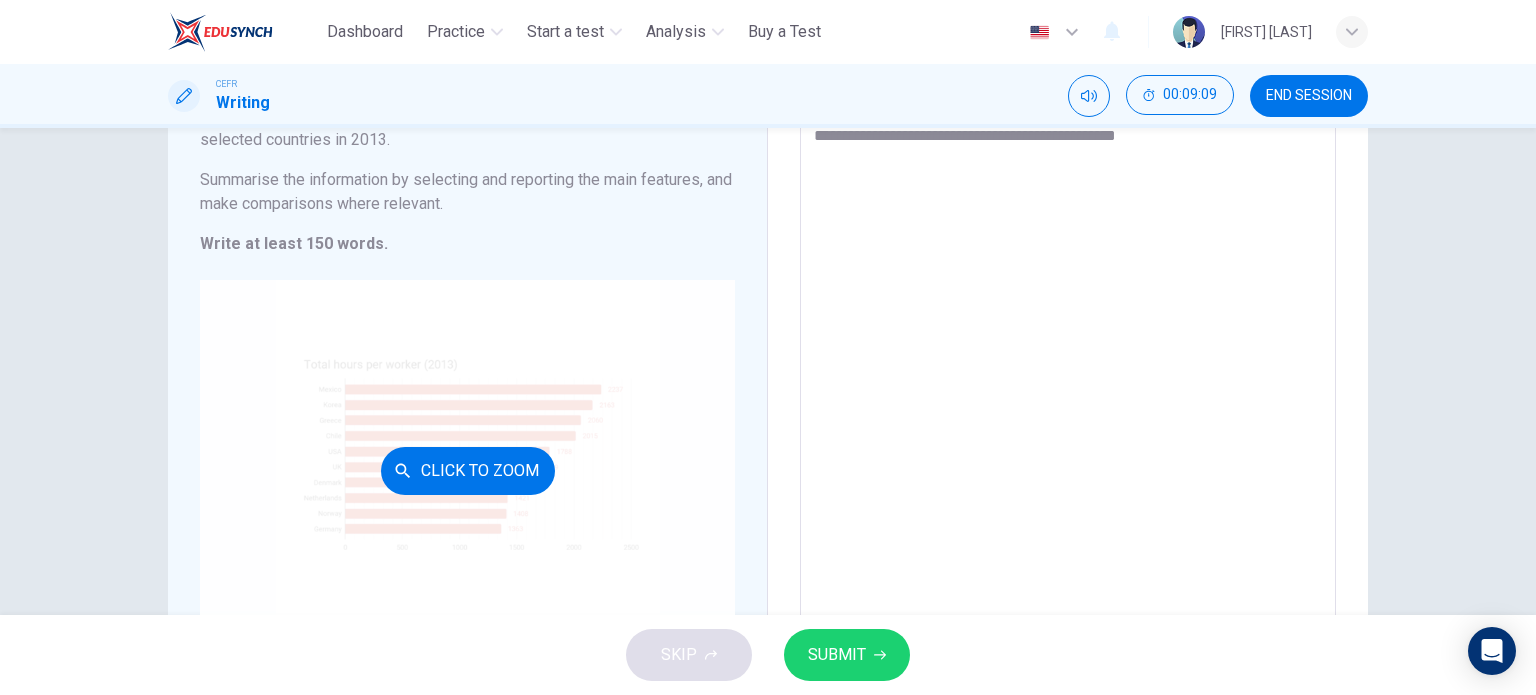 click on "Click to Zoom" at bounding box center [467, 470] 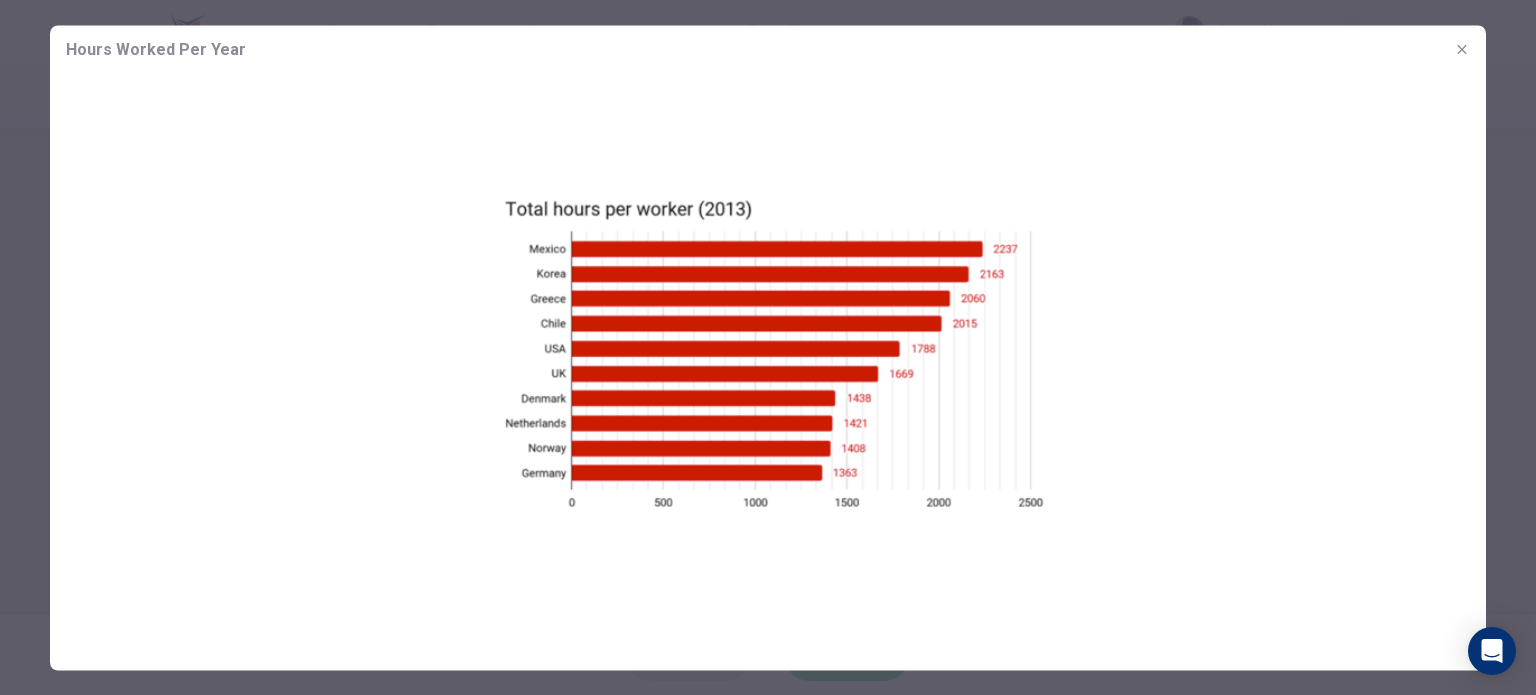 click at bounding box center (768, 347) 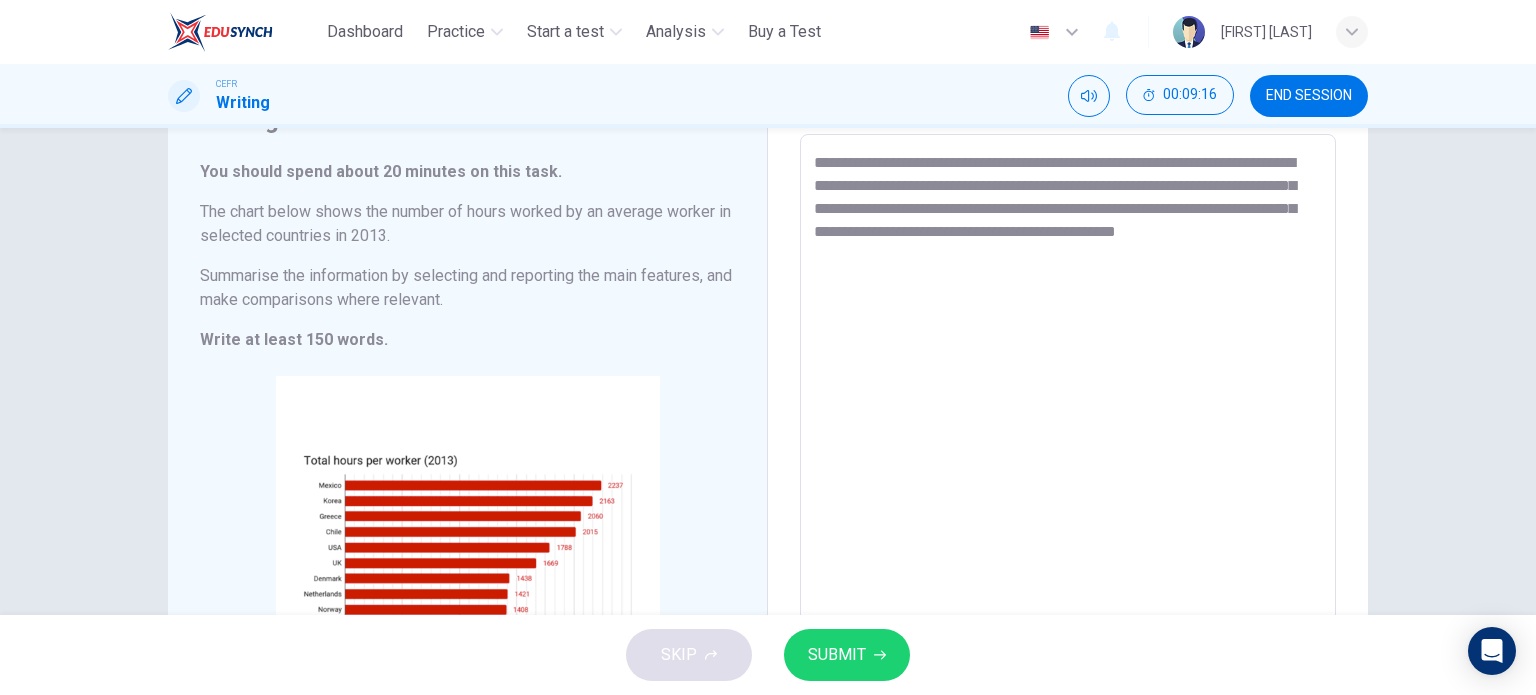 scroll, scrollTop: 100, scrollLeft: 0, axis: vertical 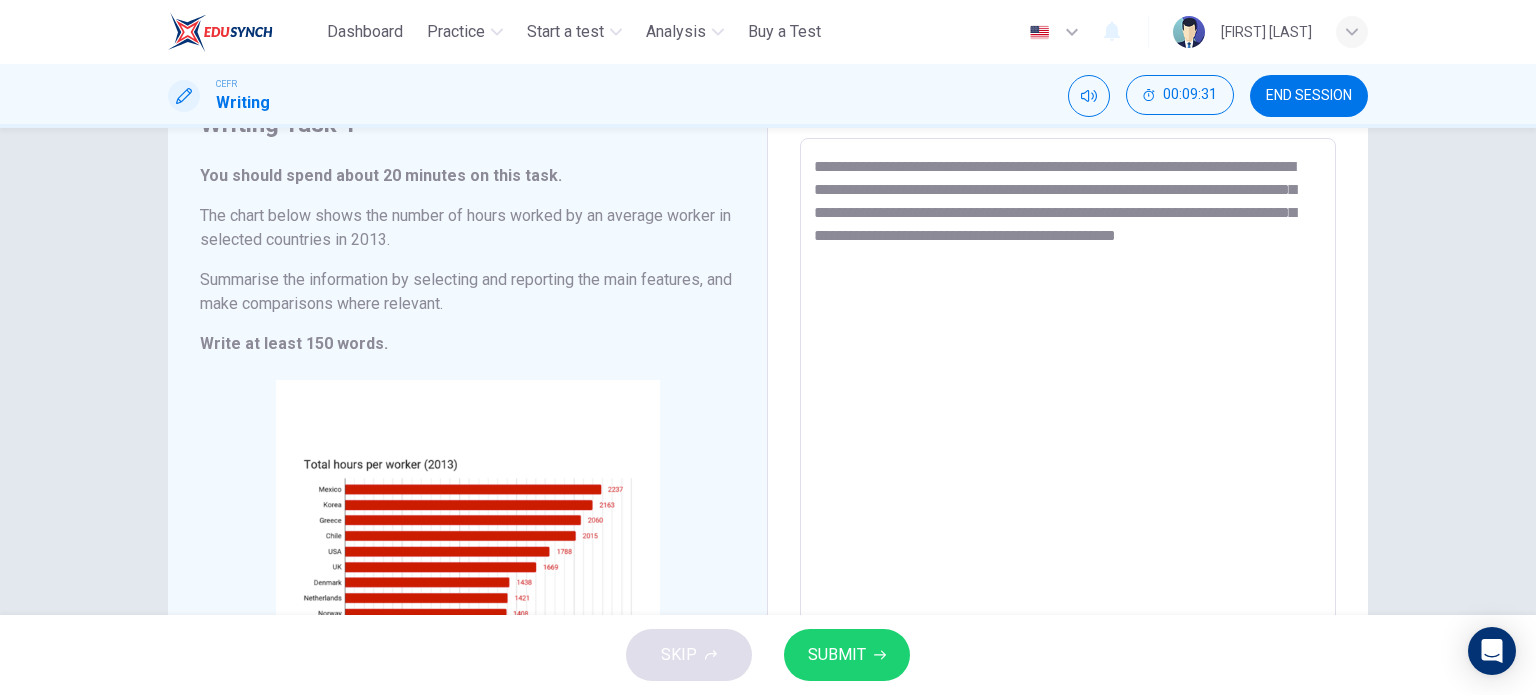 click on "**********" at bounding box center (1068, 434) 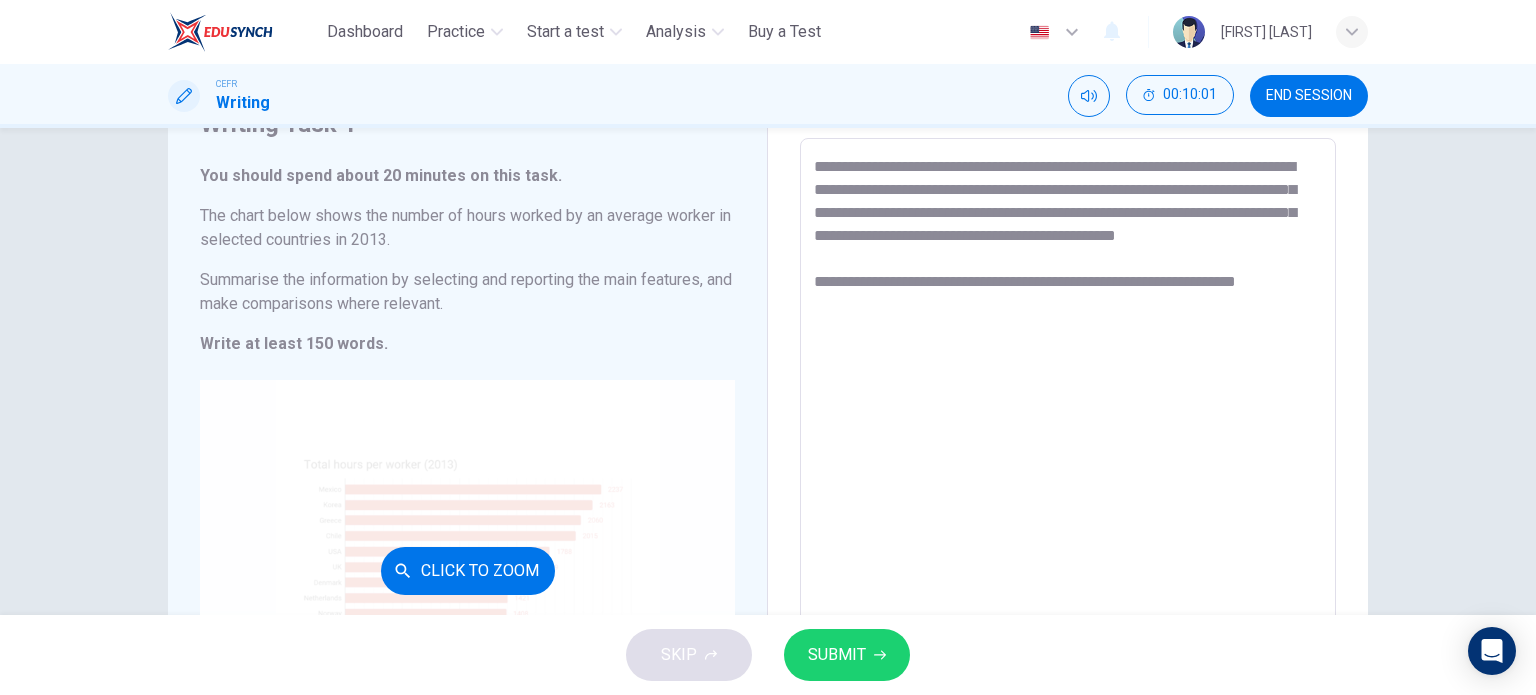 scroll, scrollTop: 200, scrollLeft: 0, axis: vertical 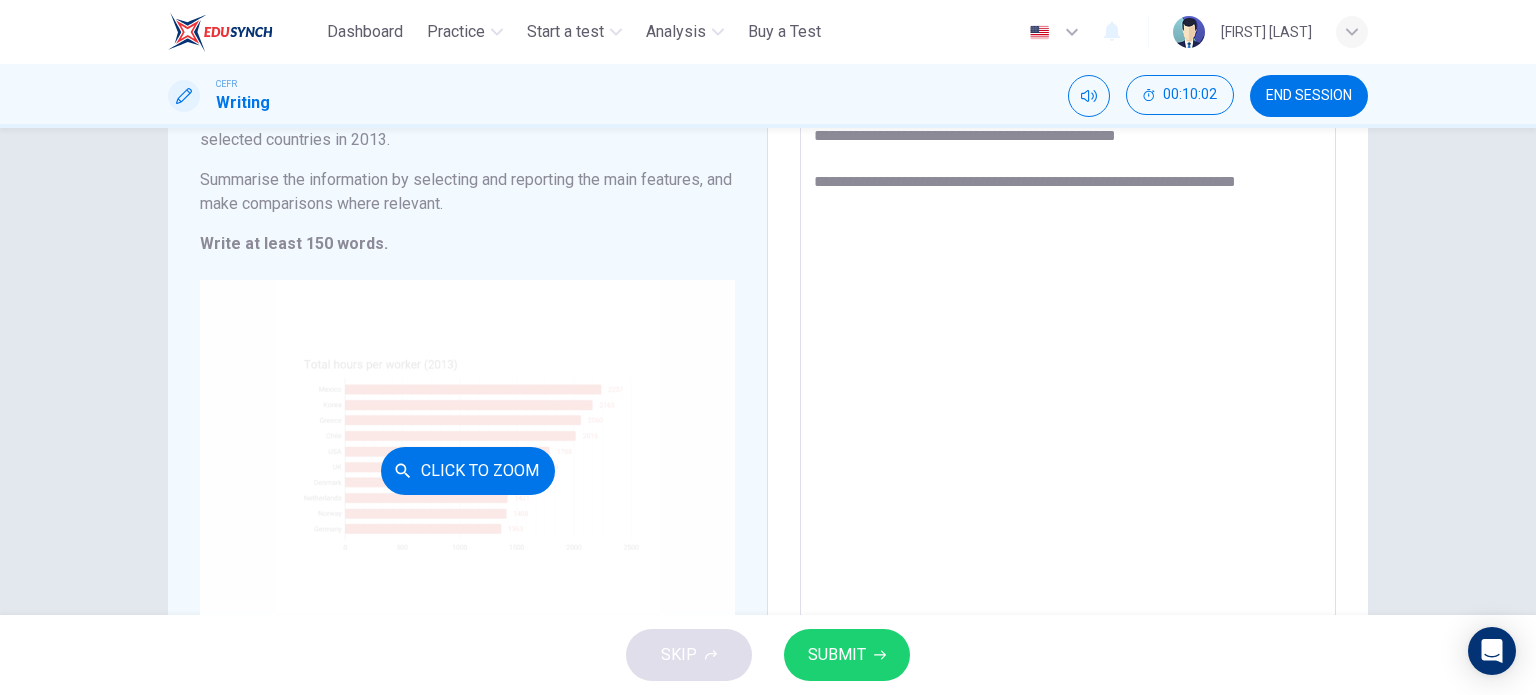 click on "Click to Zoom" at bounding box center [467, 470] 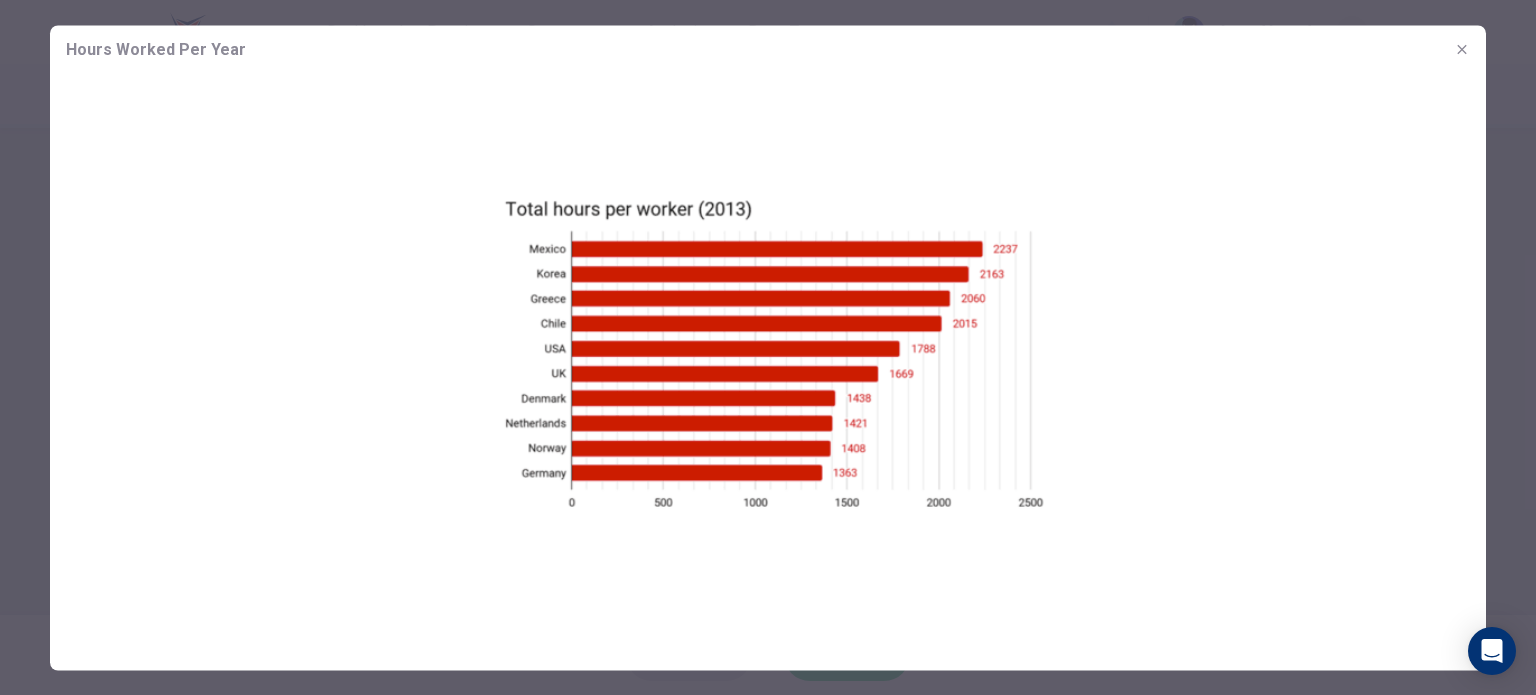 click at bounding box center (768, 353) 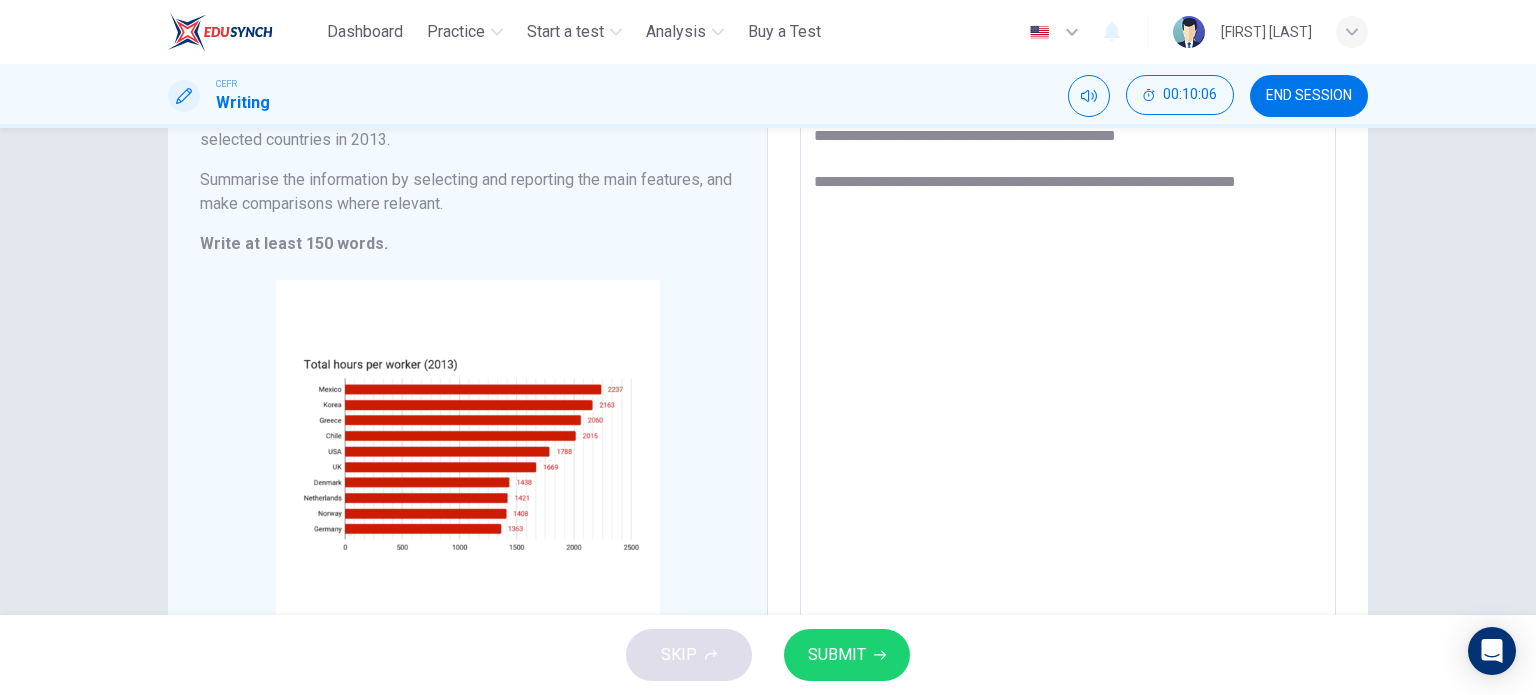 drag, startPoint x: 1309, startPoint y: 208, endPoint x: 1277, endPoint y: 219, distance: 33.83785 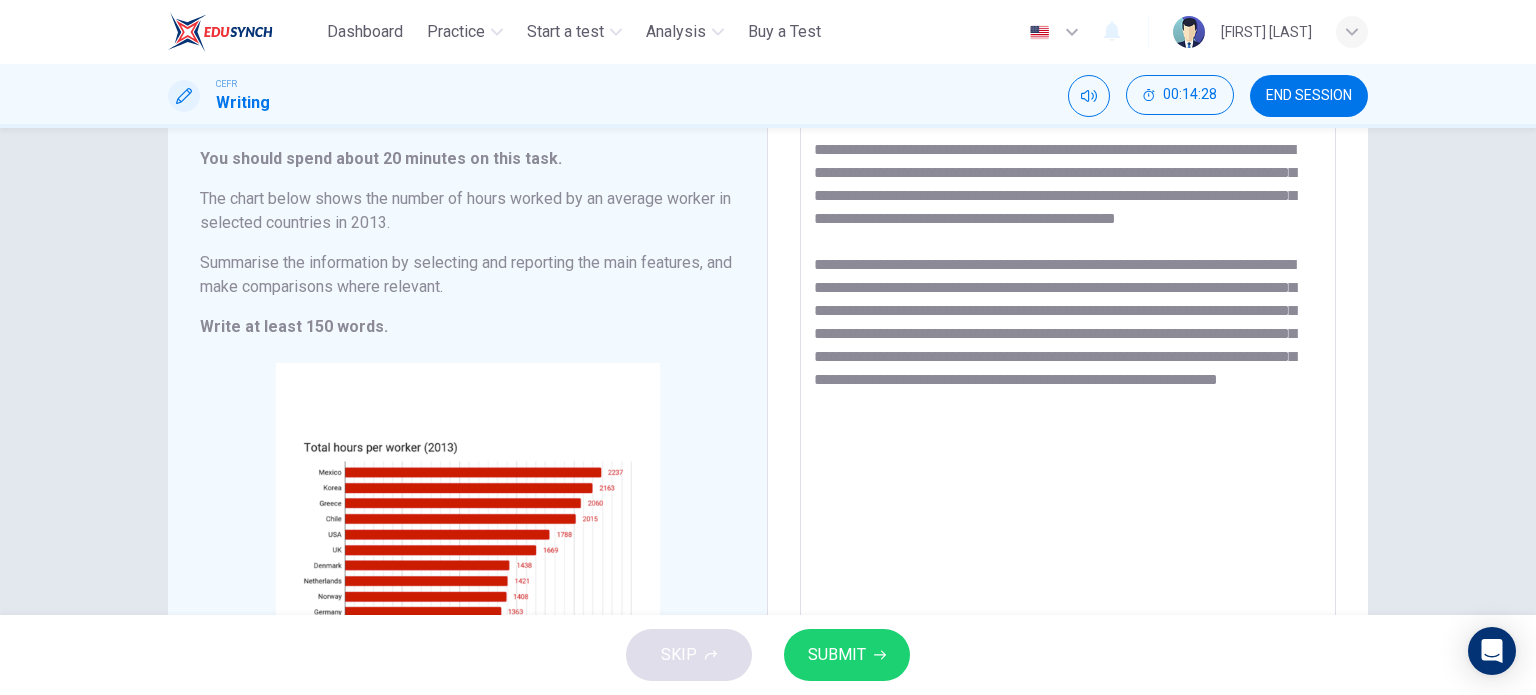 scroll, scrollTop: 300, scrollLeft: 0, axis: vertical 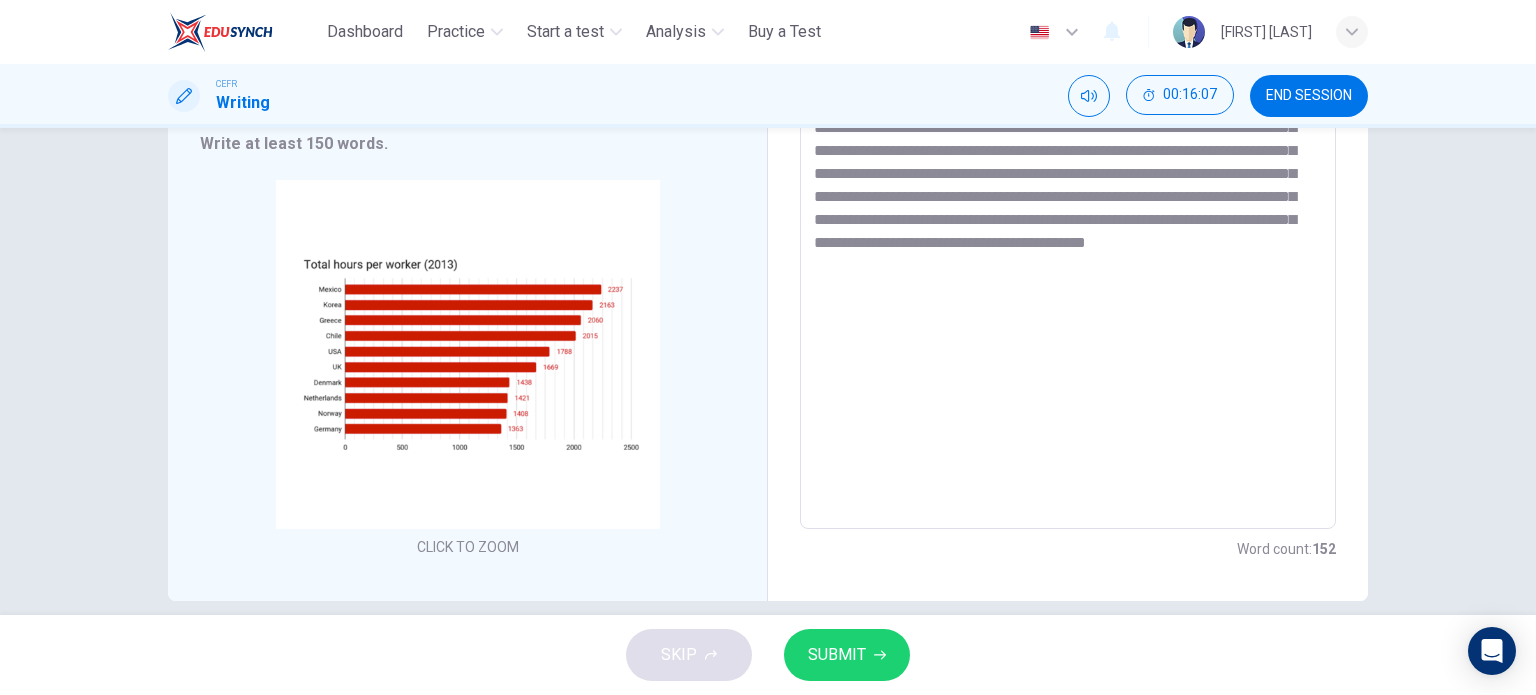 type on "**********" 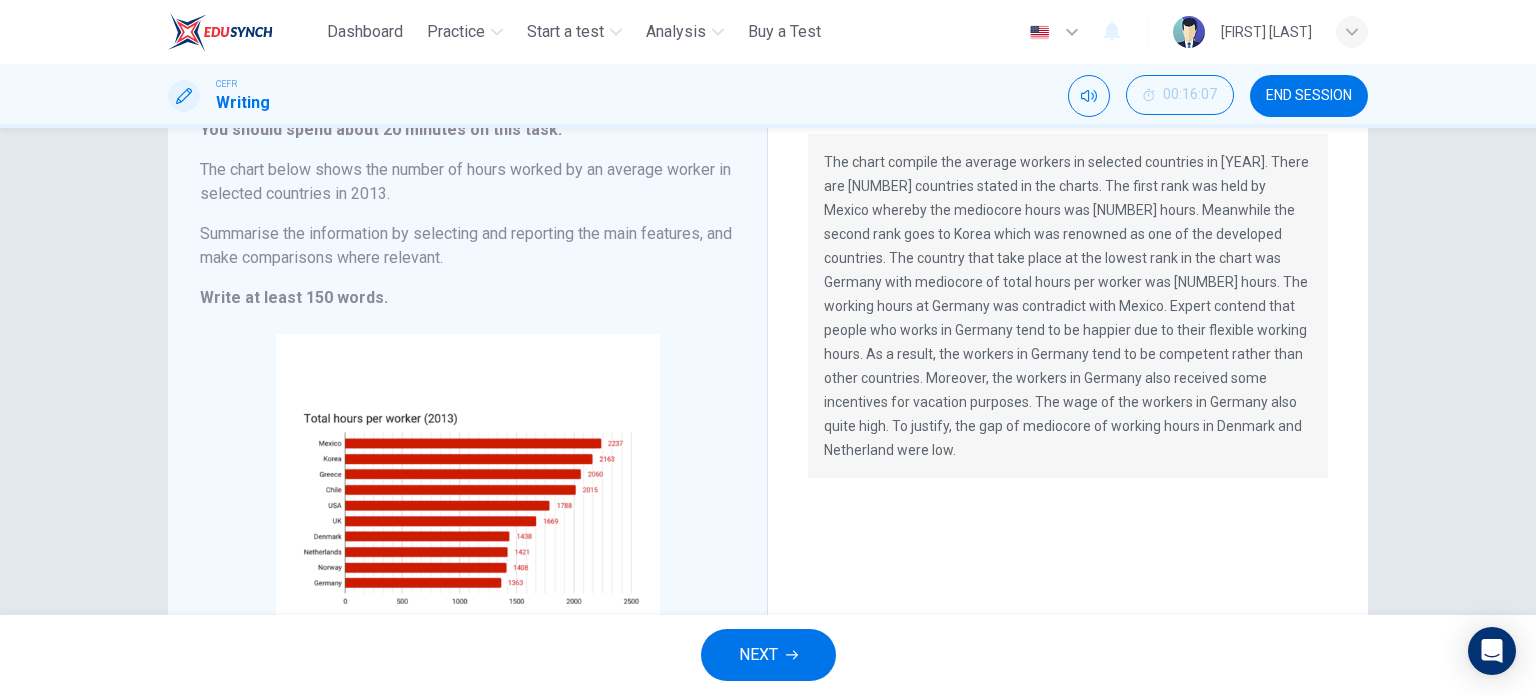 scroll, scrollTop: 100, scrollLeft: 0, axis: vertical 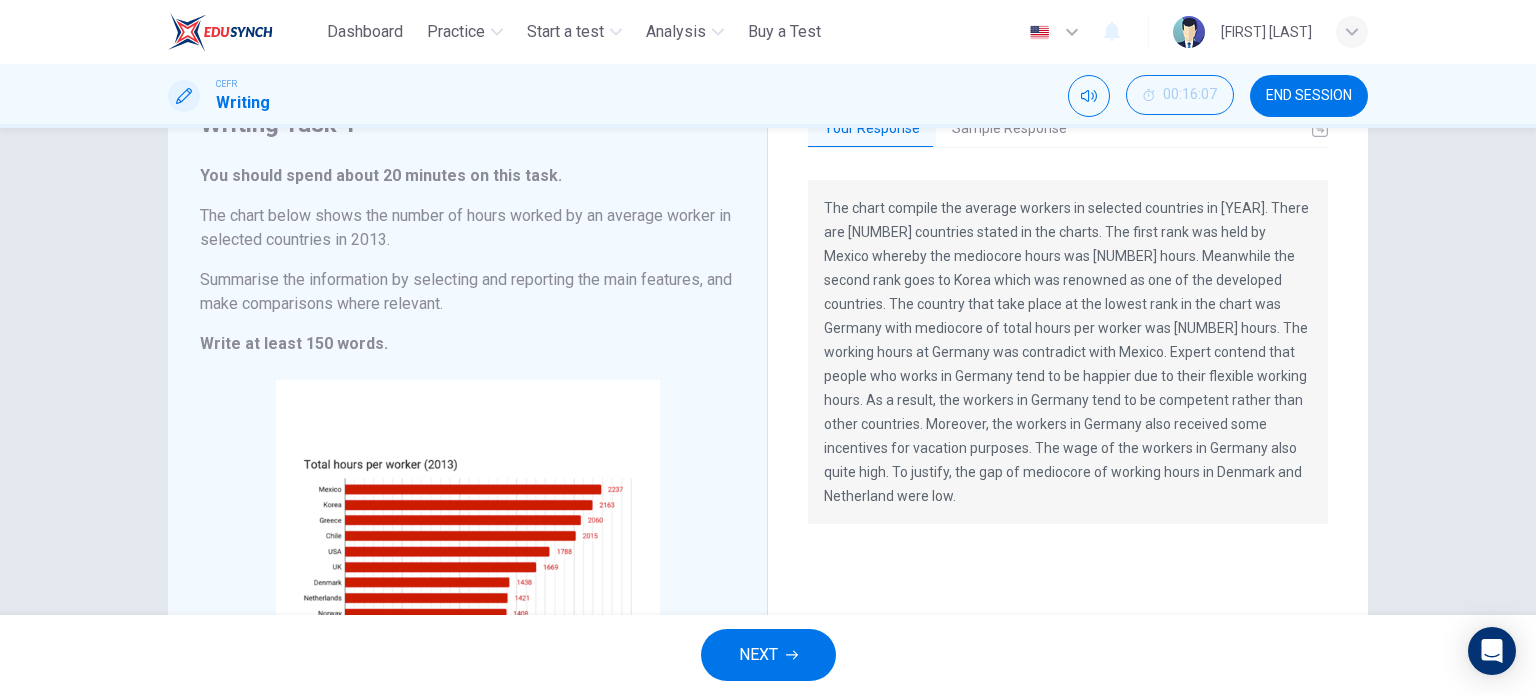 click on "NEXT" at bounding box center (758, 655) 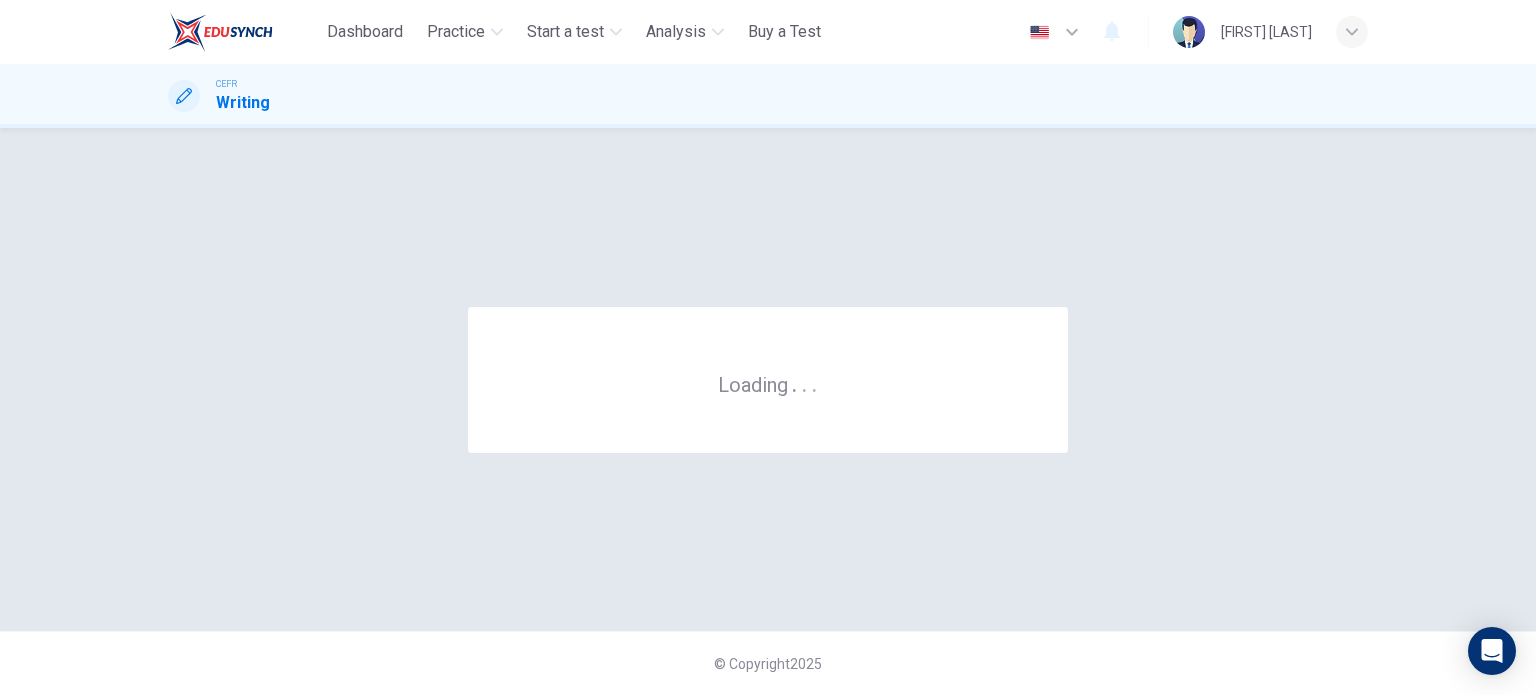 scroll, scrollTop: 0, scrollLeft: 0, axis: both 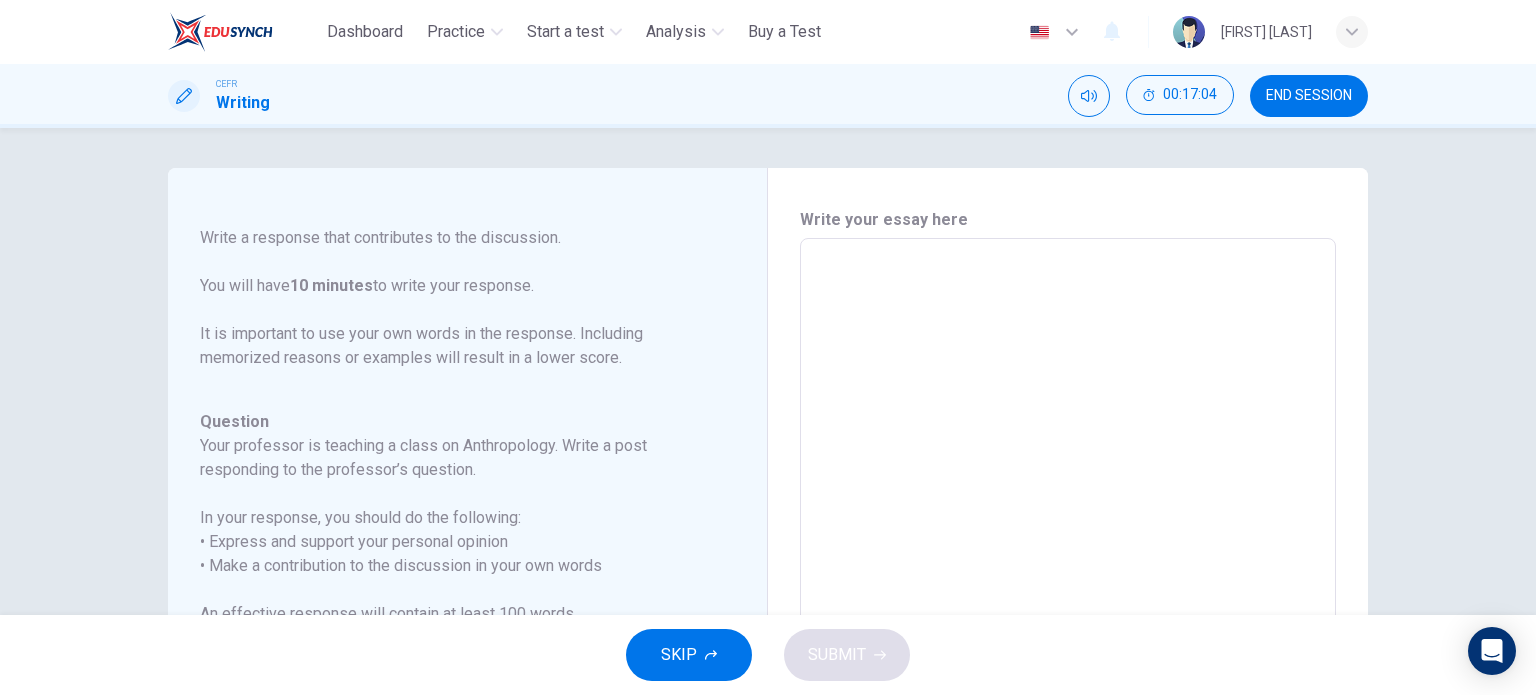 click at bounding box center (1068, 572) 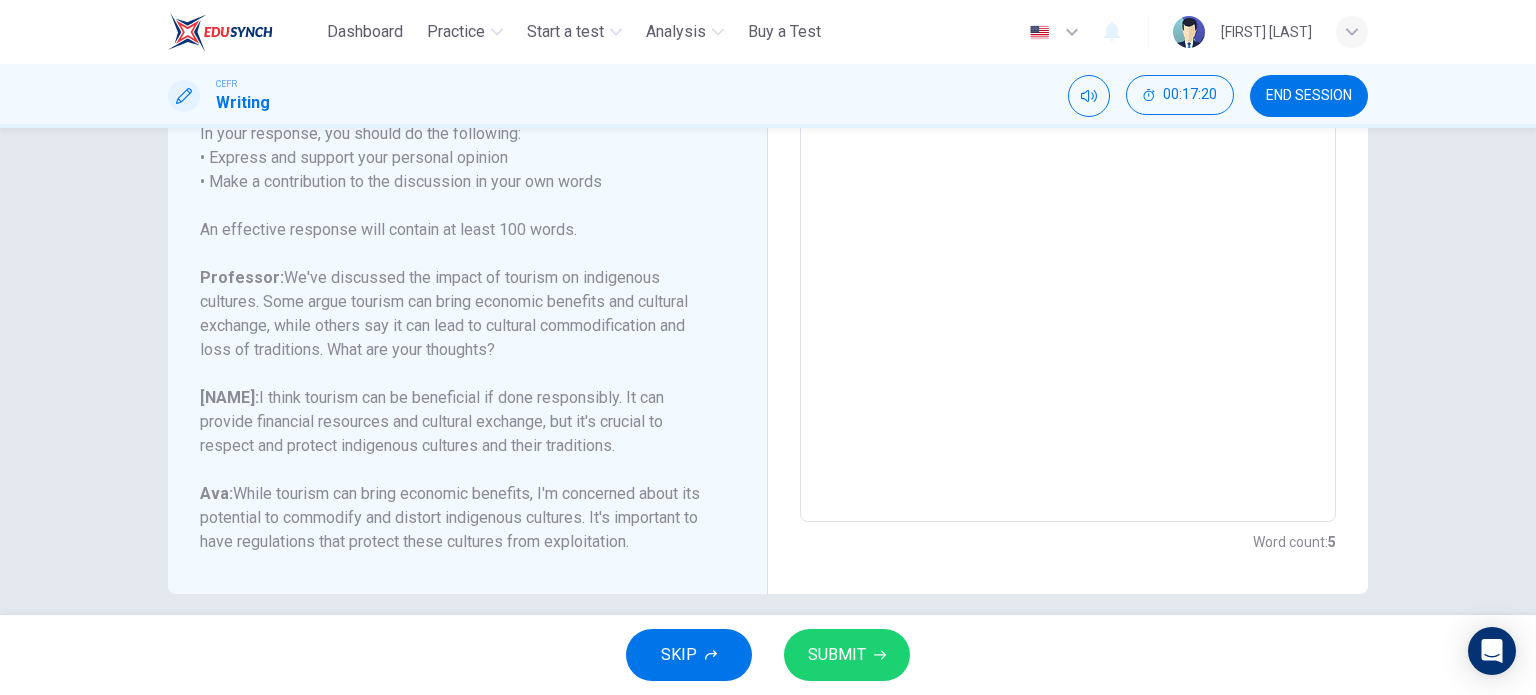 scroll, scrollTop: 403, scrollLeft: 0, axis: vertical 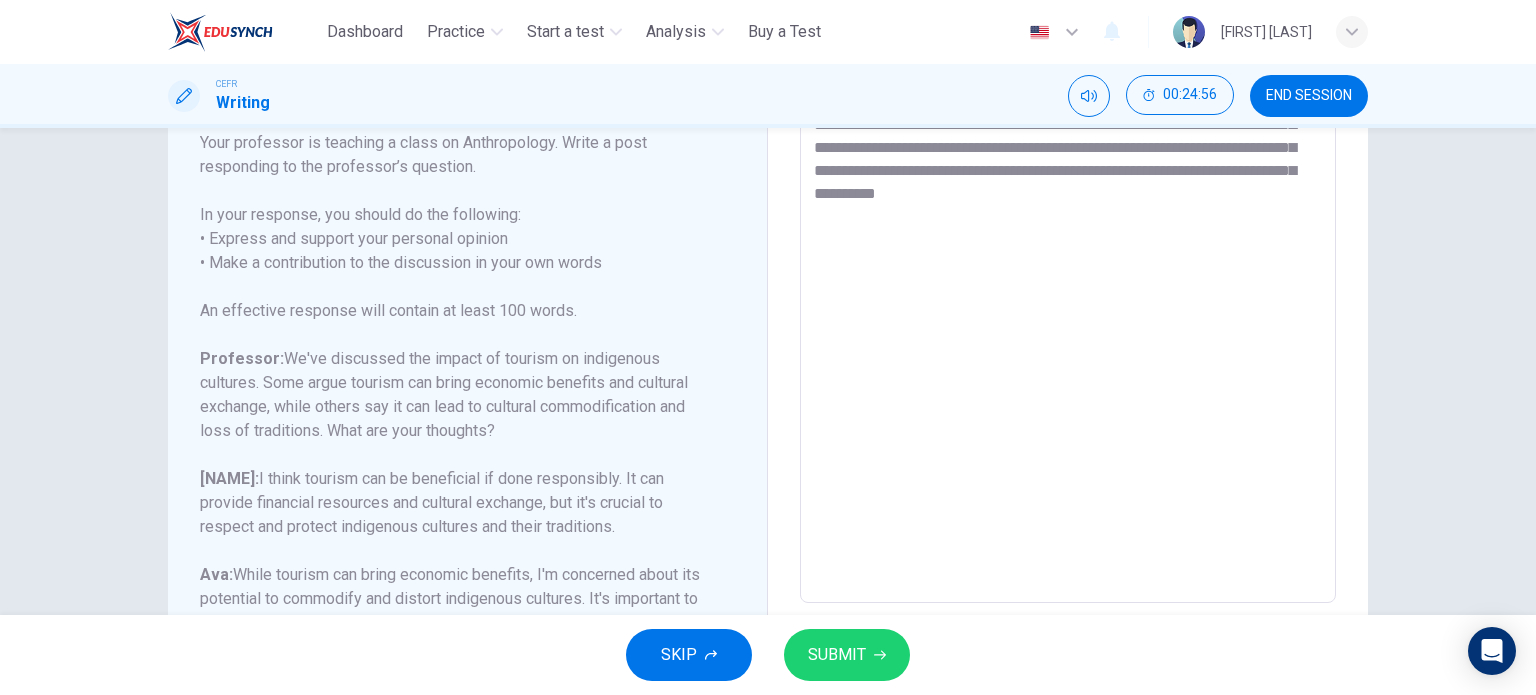 type on "**********" 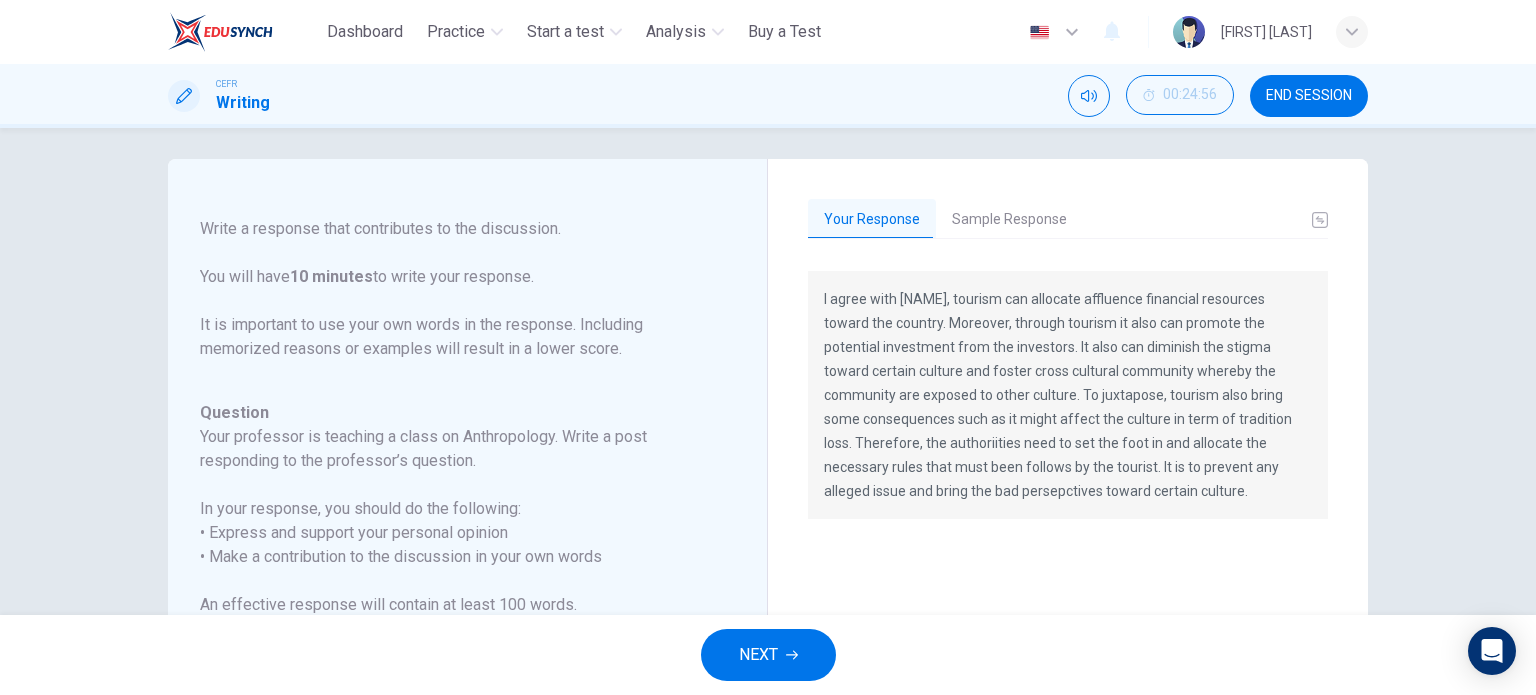 scroll, scrollTop: 3, scrollLeft: 0, axis: vertical 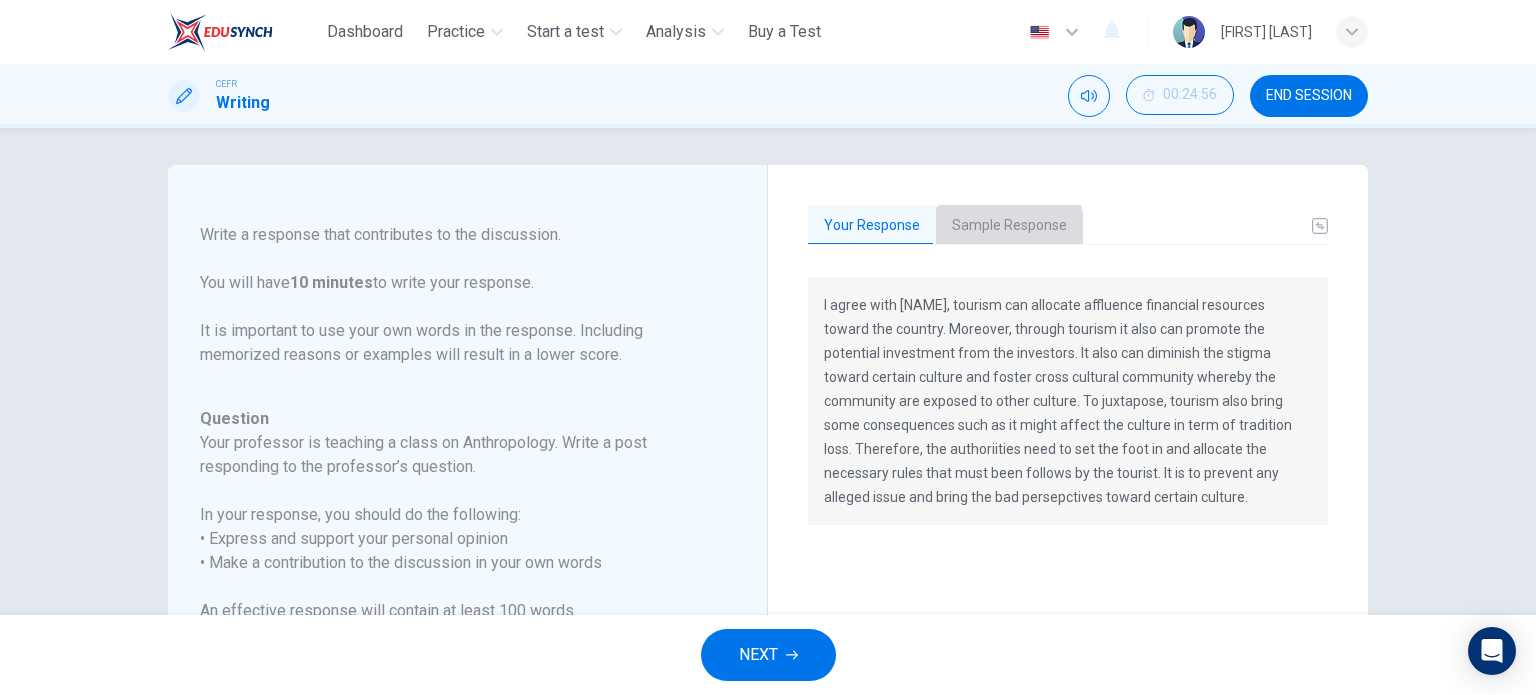 click on "Sample Response" at bounding box center (1009, 226) 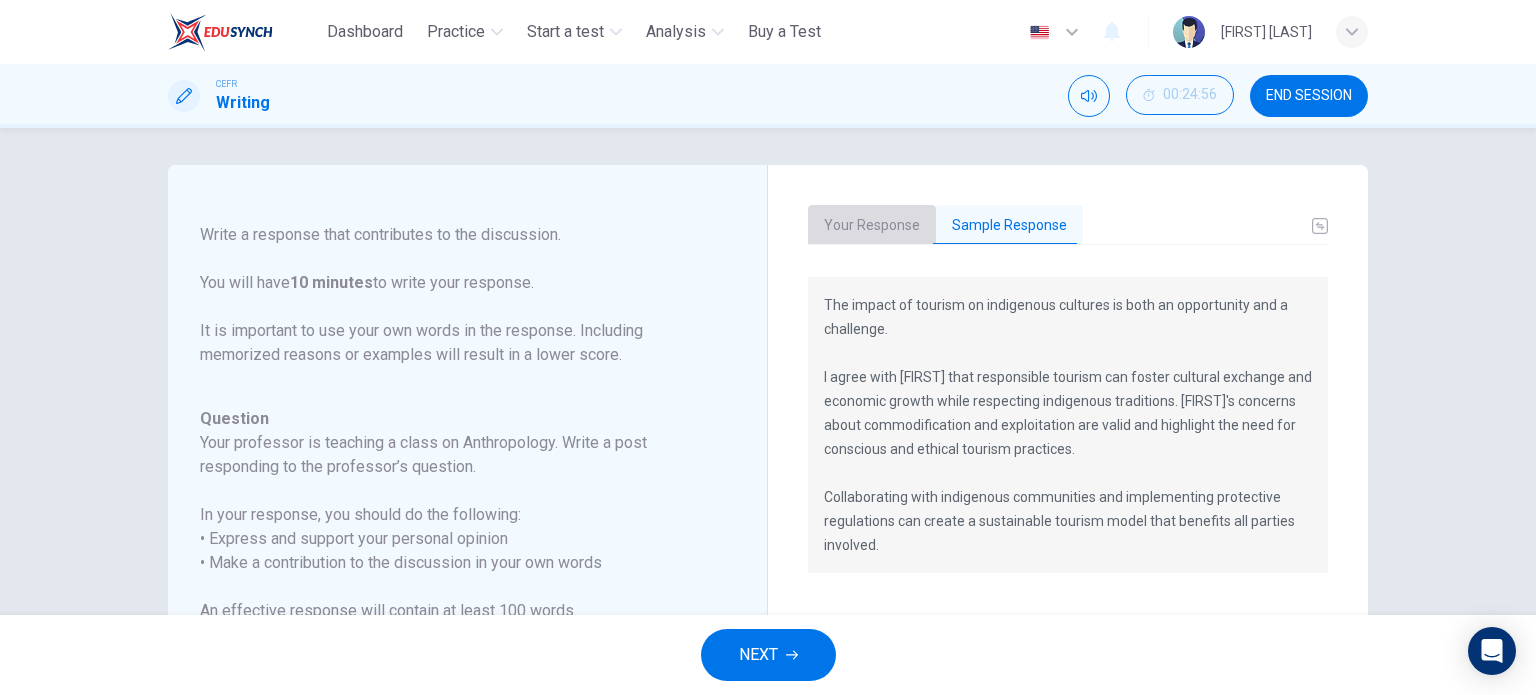 click on "Your Response" at bounding box center (872, 226) 